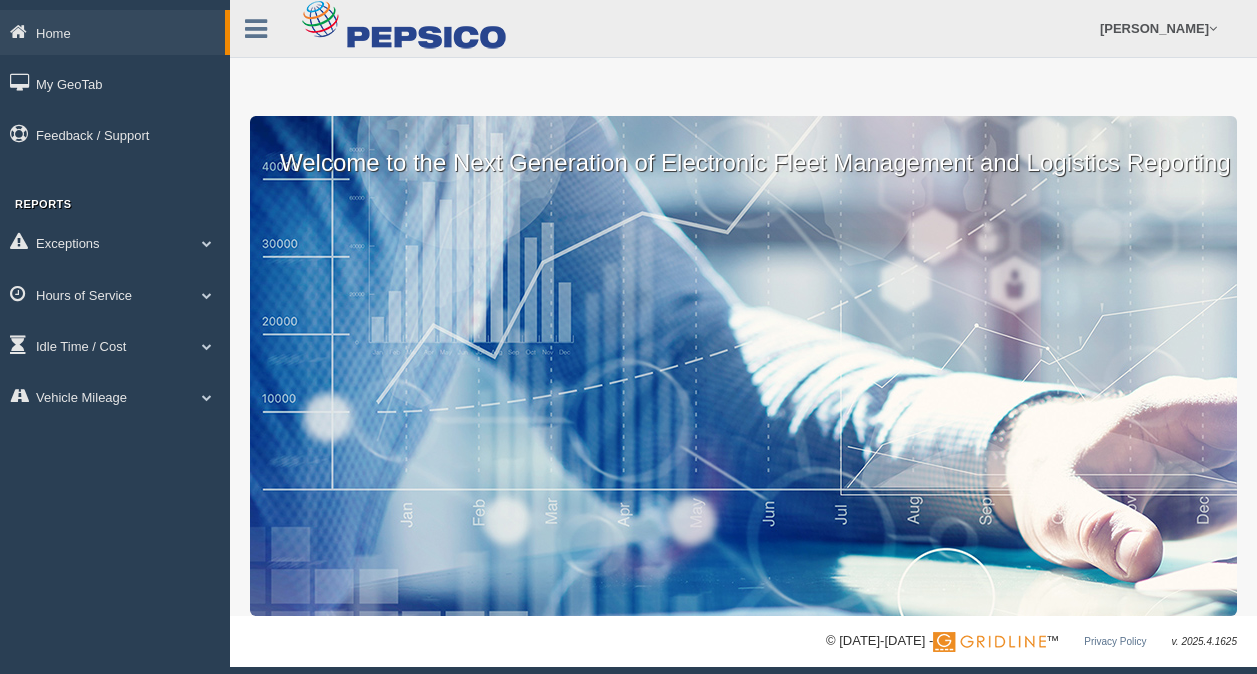 scroll, scrollTop: 0, scrollLeft: 0, axis: both 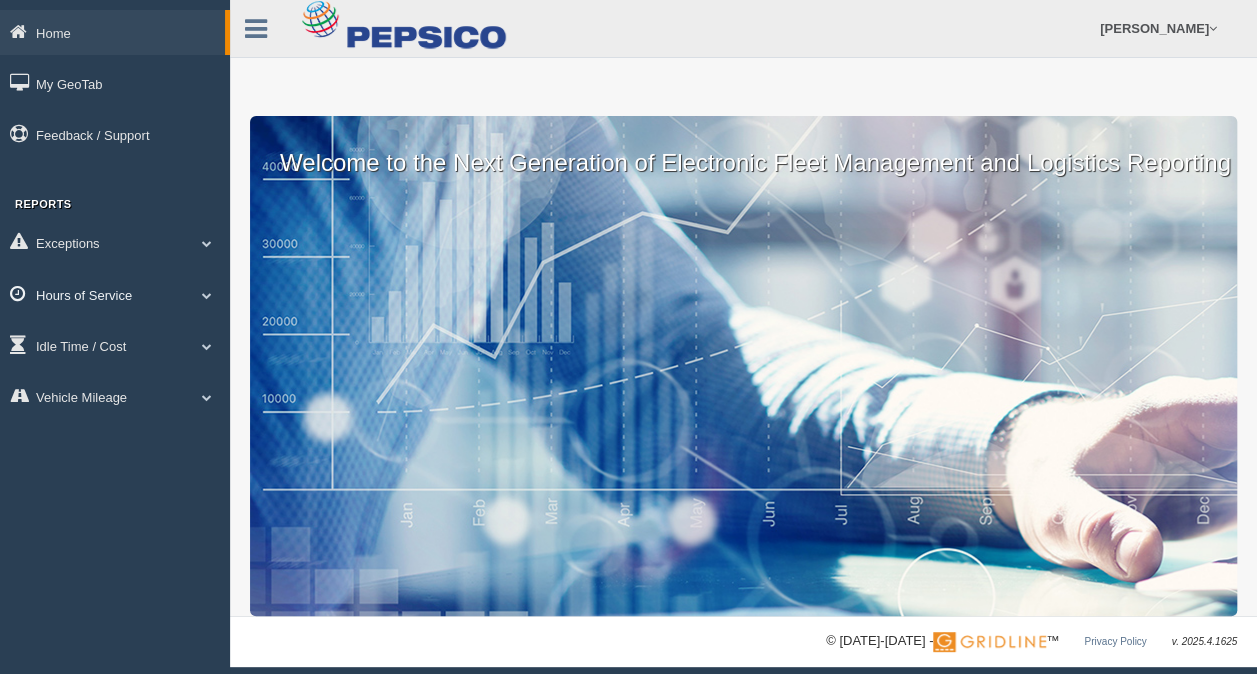 click at bounding box center [207, 295] 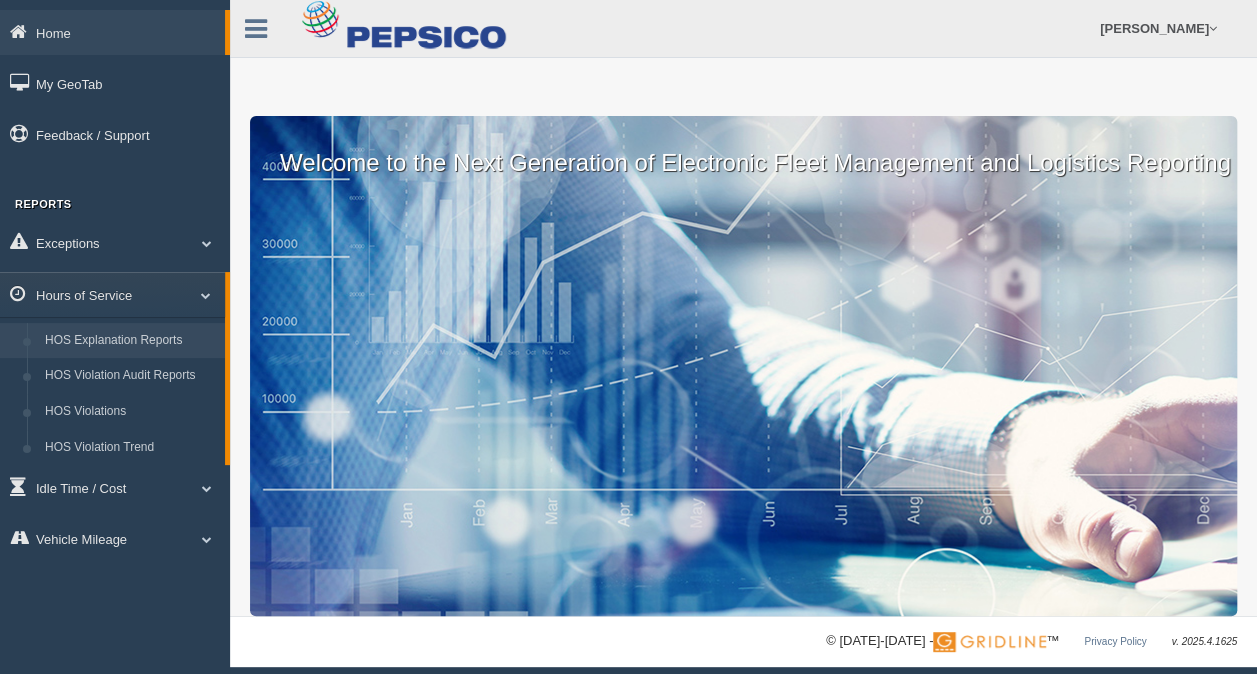 click on "HOS Explanation Reports" at bounding box center [130, 341] 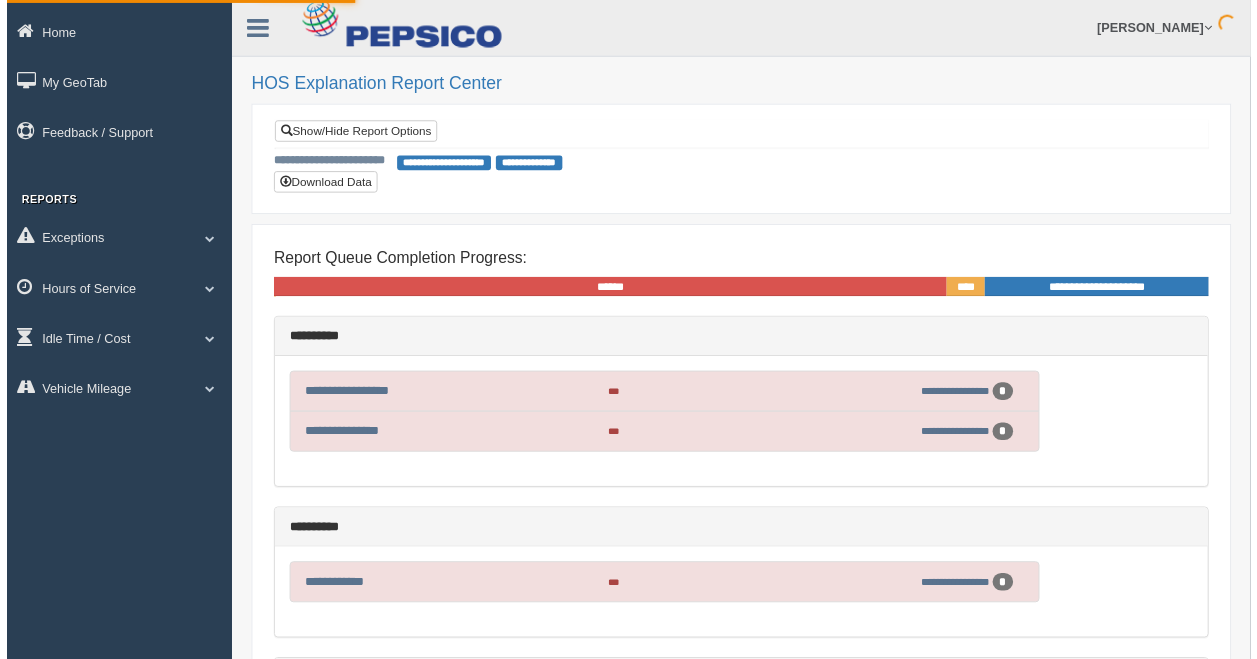 scroll, scrollTop: 0, scrollLeft: 0, axis: both 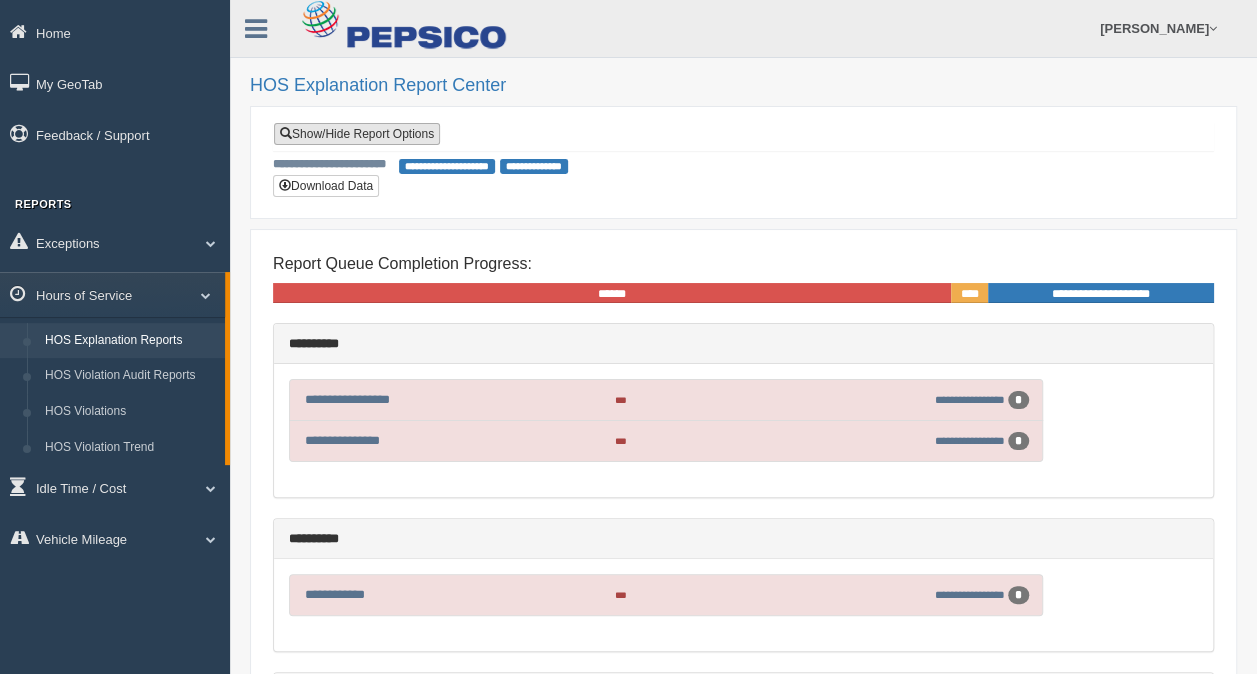 click on "Show/Hide Report Options" at bounding box center [357, 134] 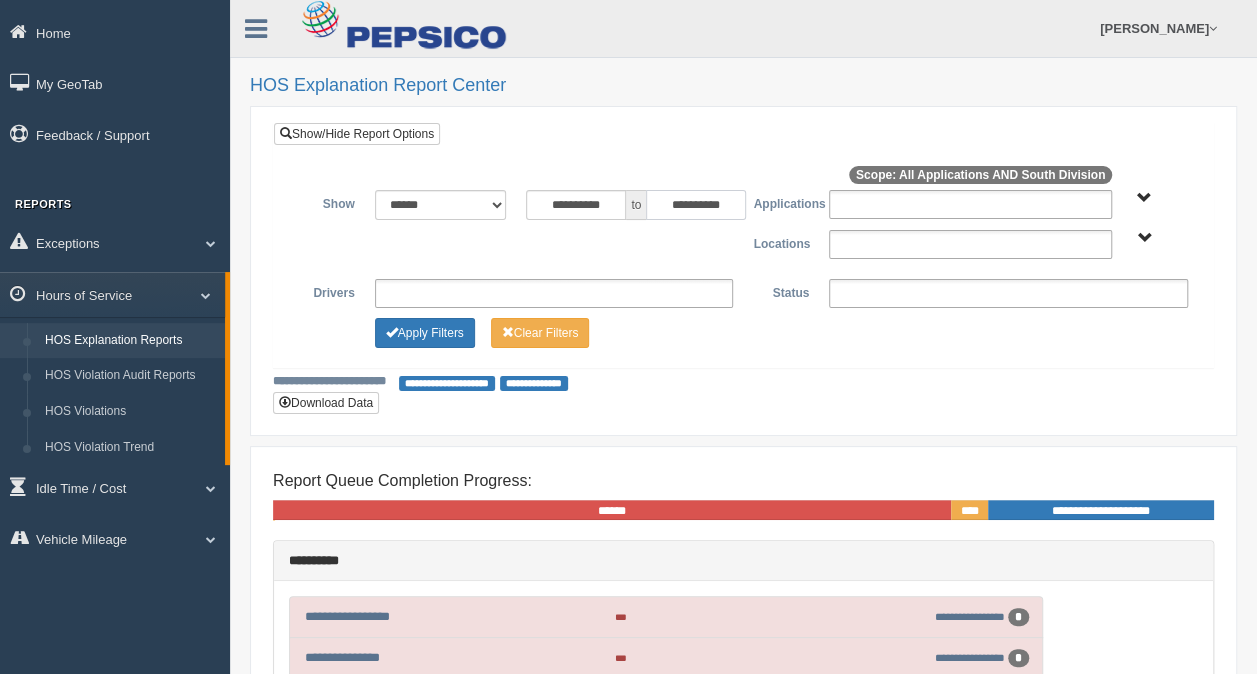 click on "**********" at bounding box center (696, 205) 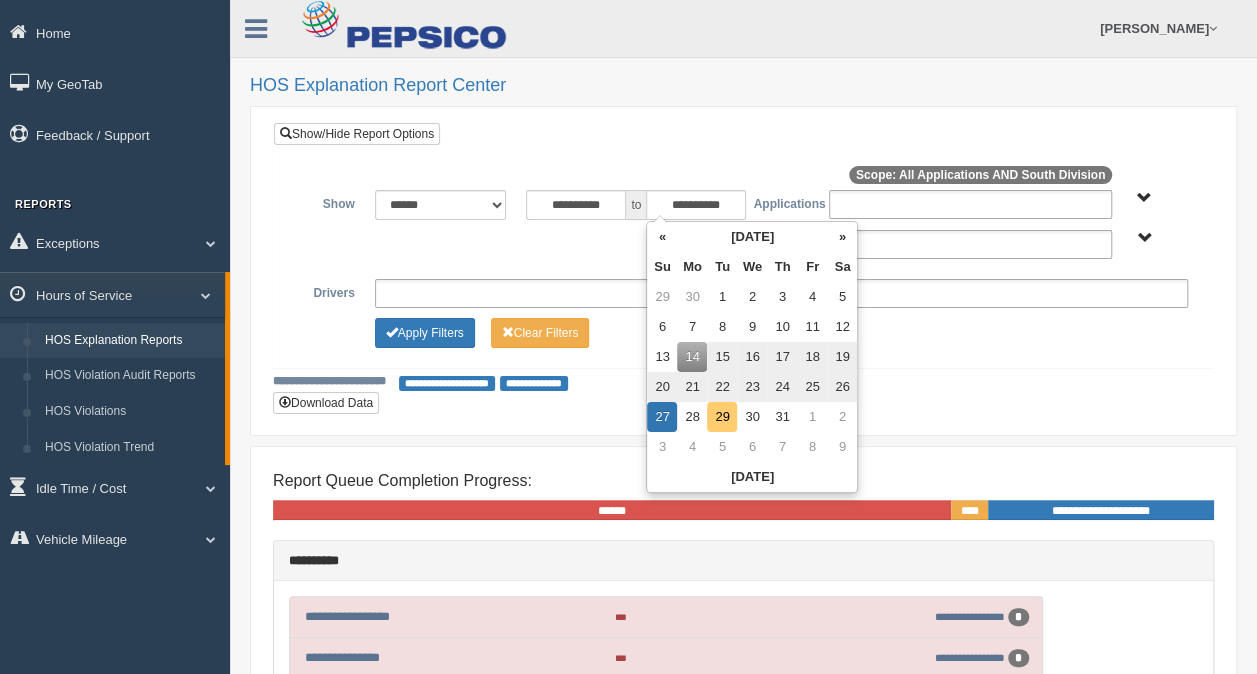 click on "29" at bounding box center (722, 417) 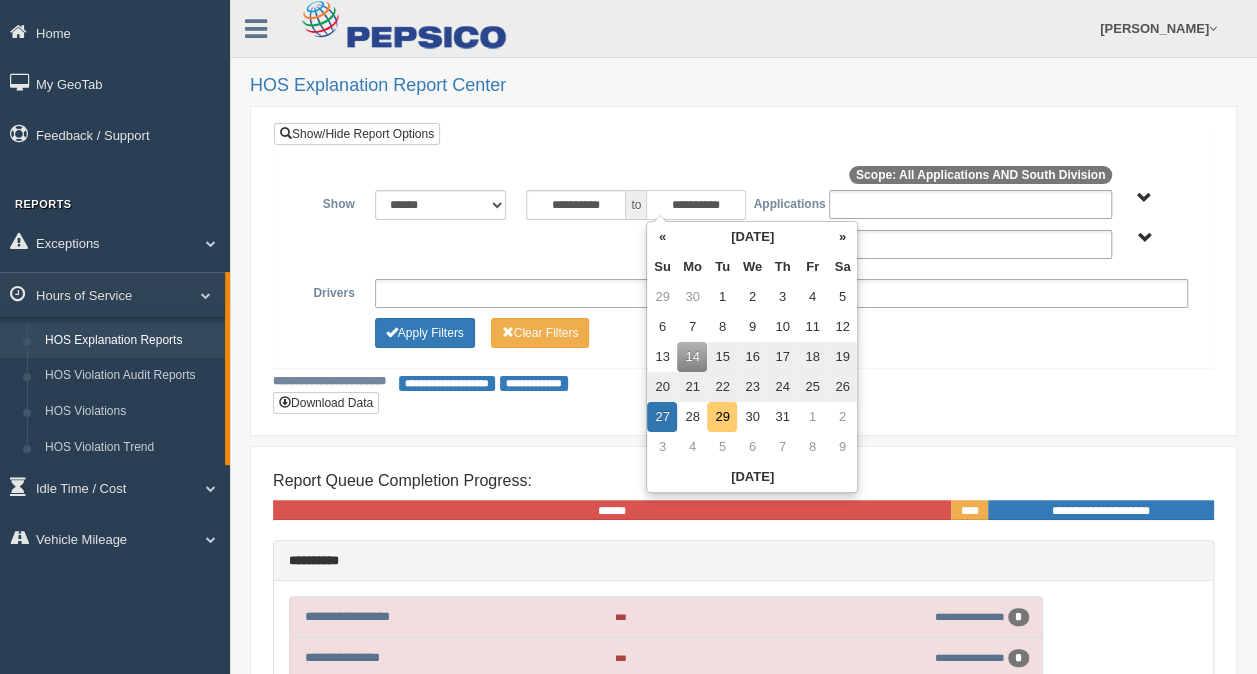 type on "**********" 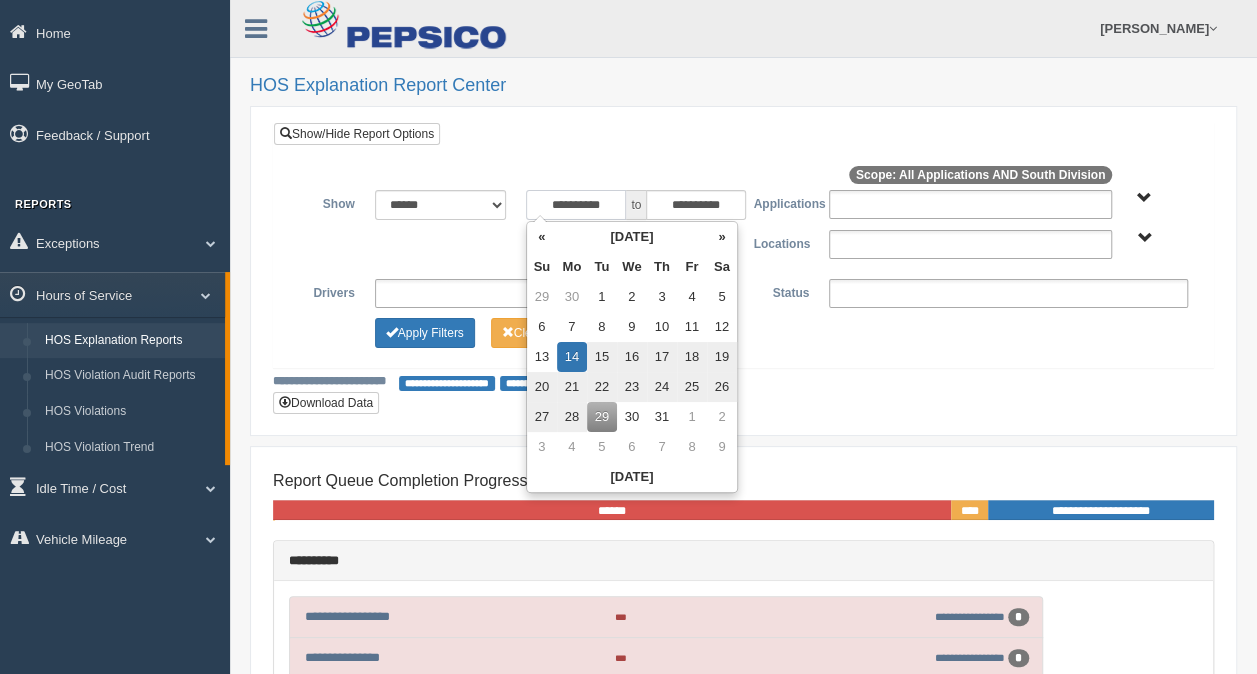 click on "**********" at bounding box center (576, 205) 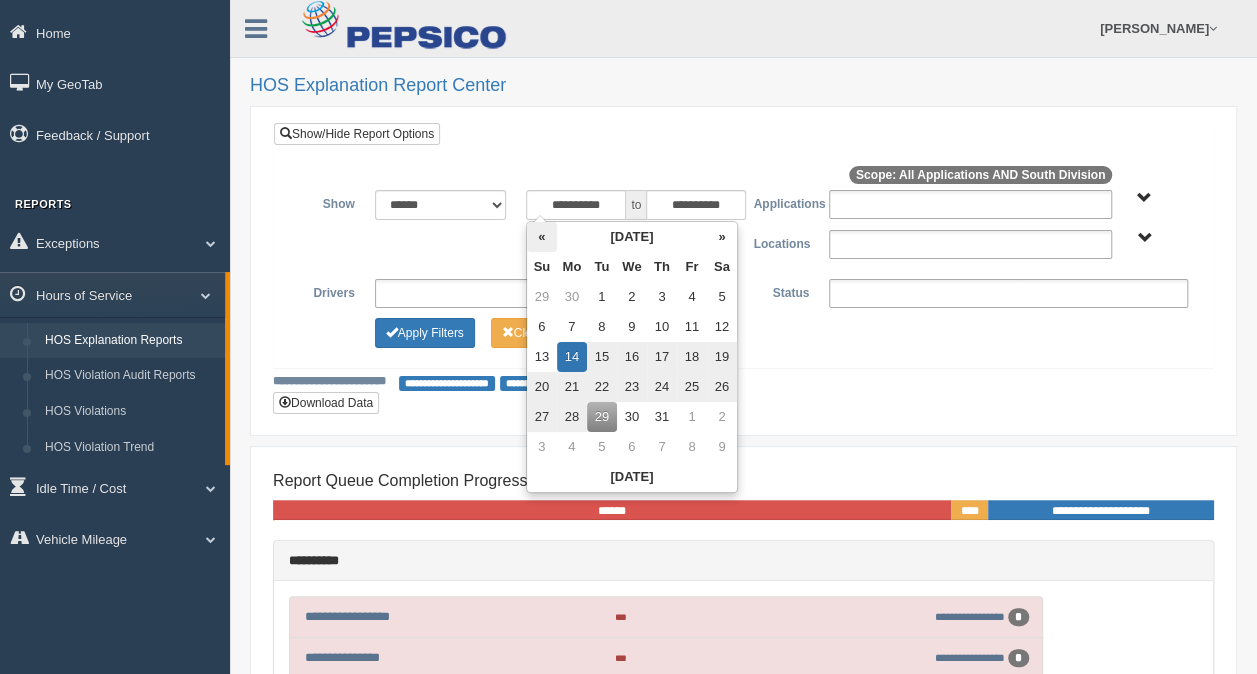 click on "«" at bounding box center [542, 237] 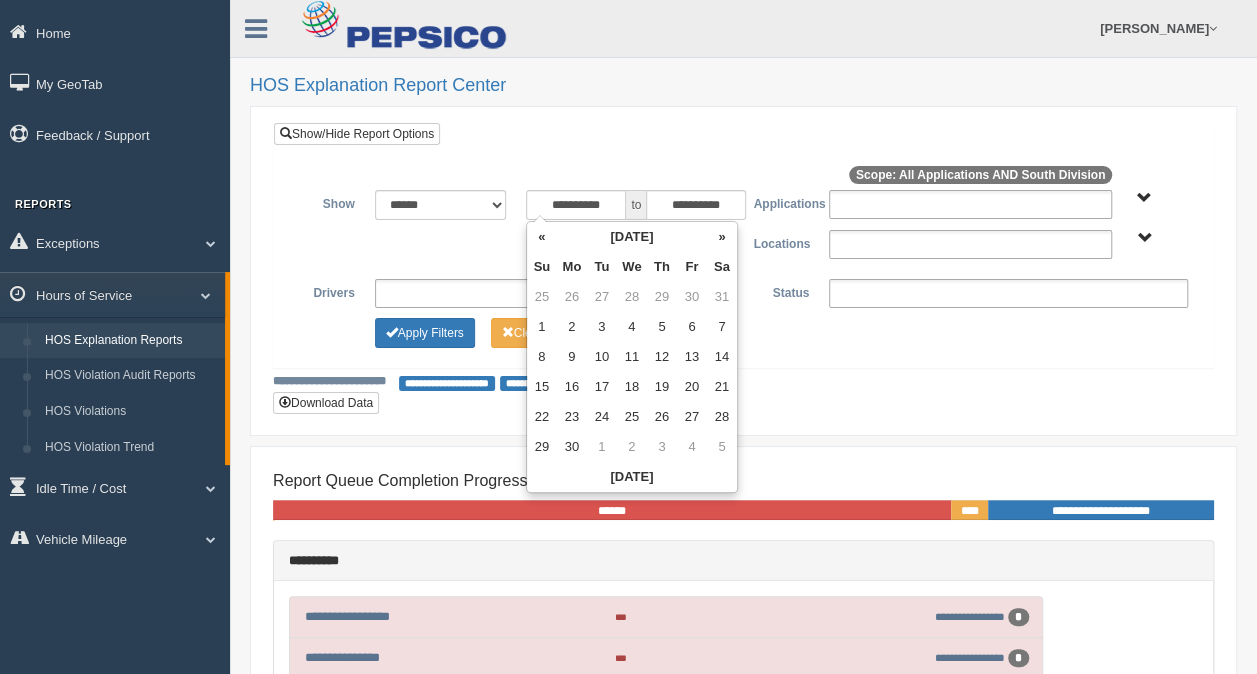 click on "«" at bounding box center (542, 237) 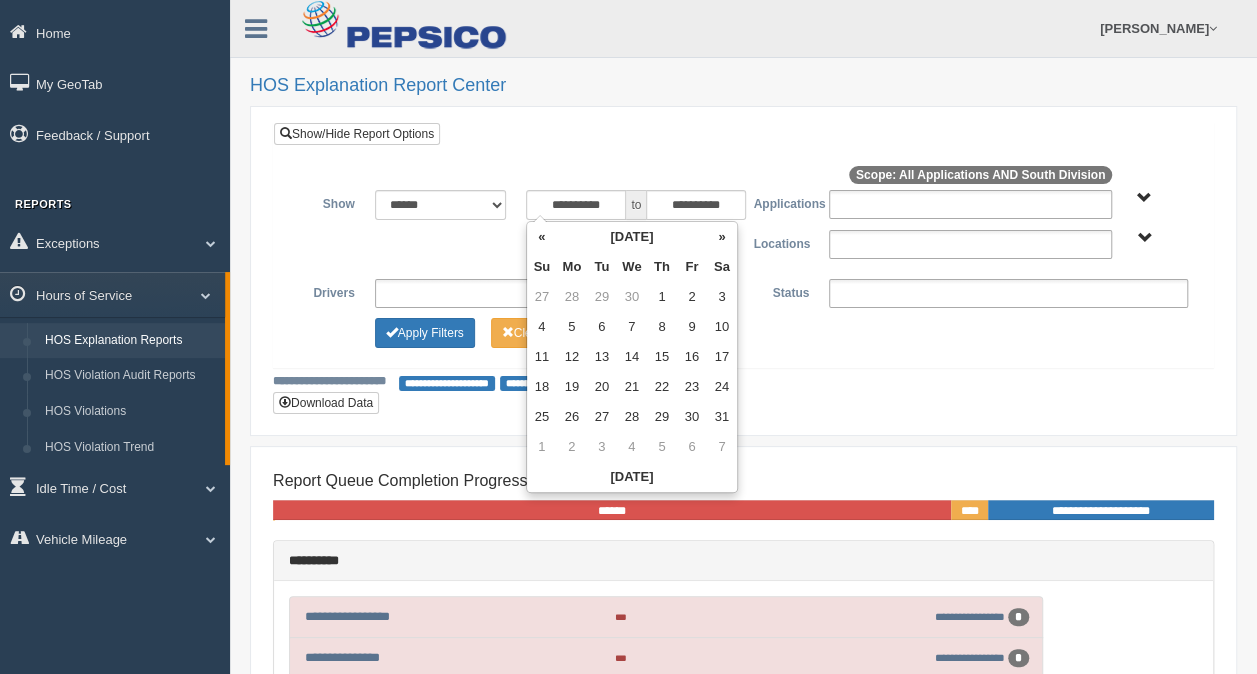 click on "«" at bounding box center [542, 237] 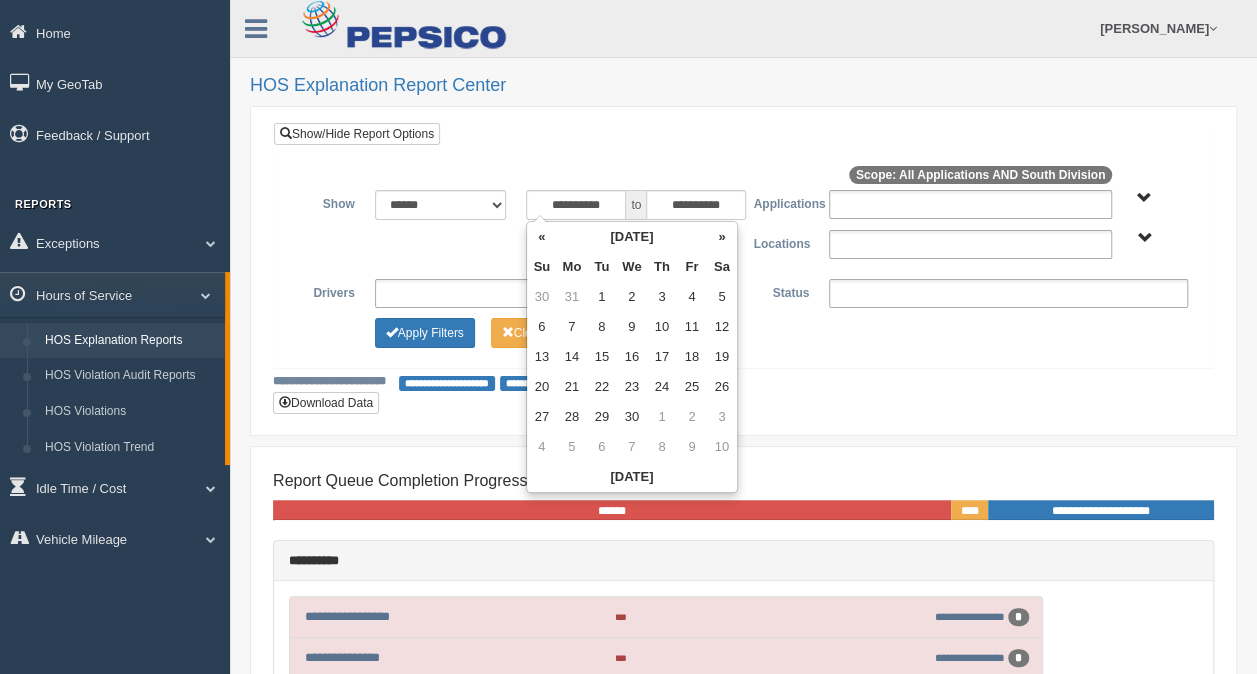 click on "«" at bounding box center [542, 237] 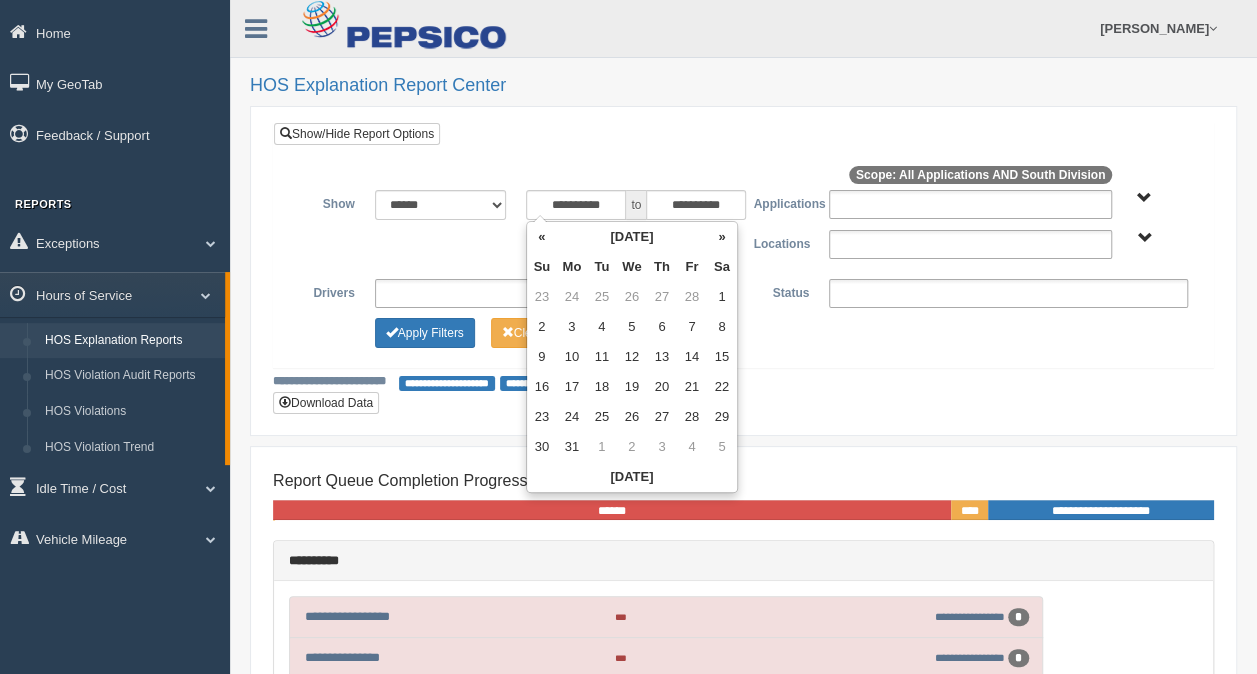 click on "«" at bounding box center [542, 237] 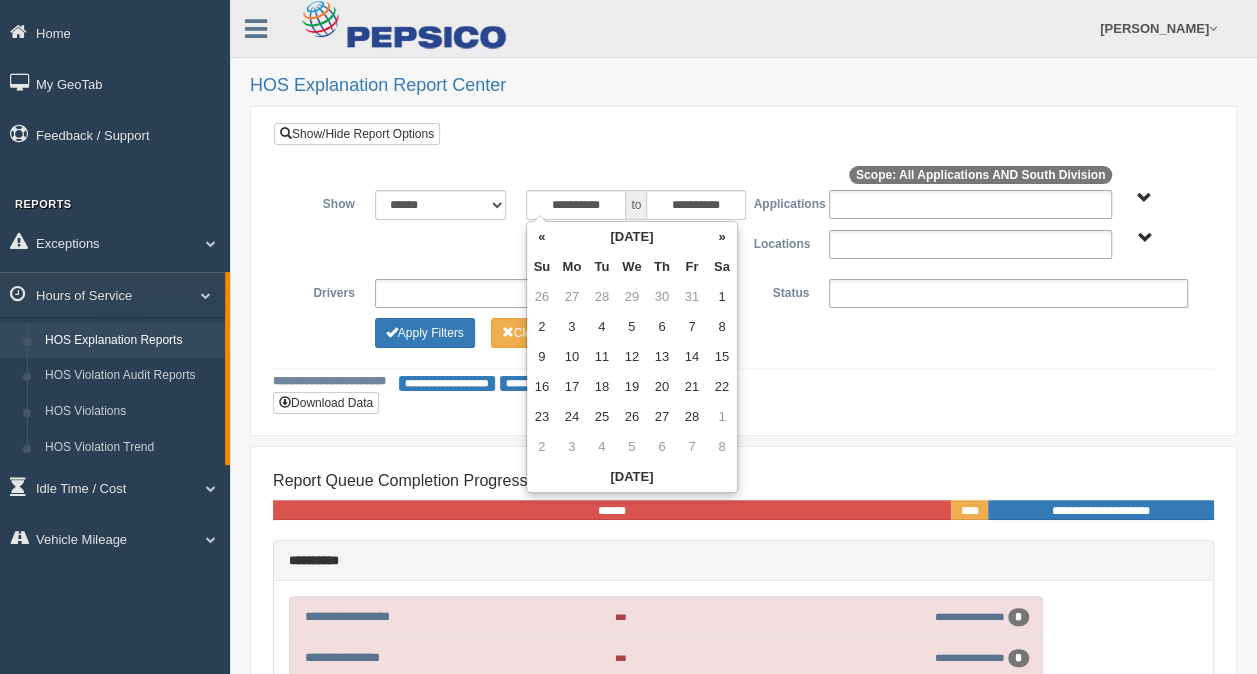 click on "«" at bounding box center (542, 237) 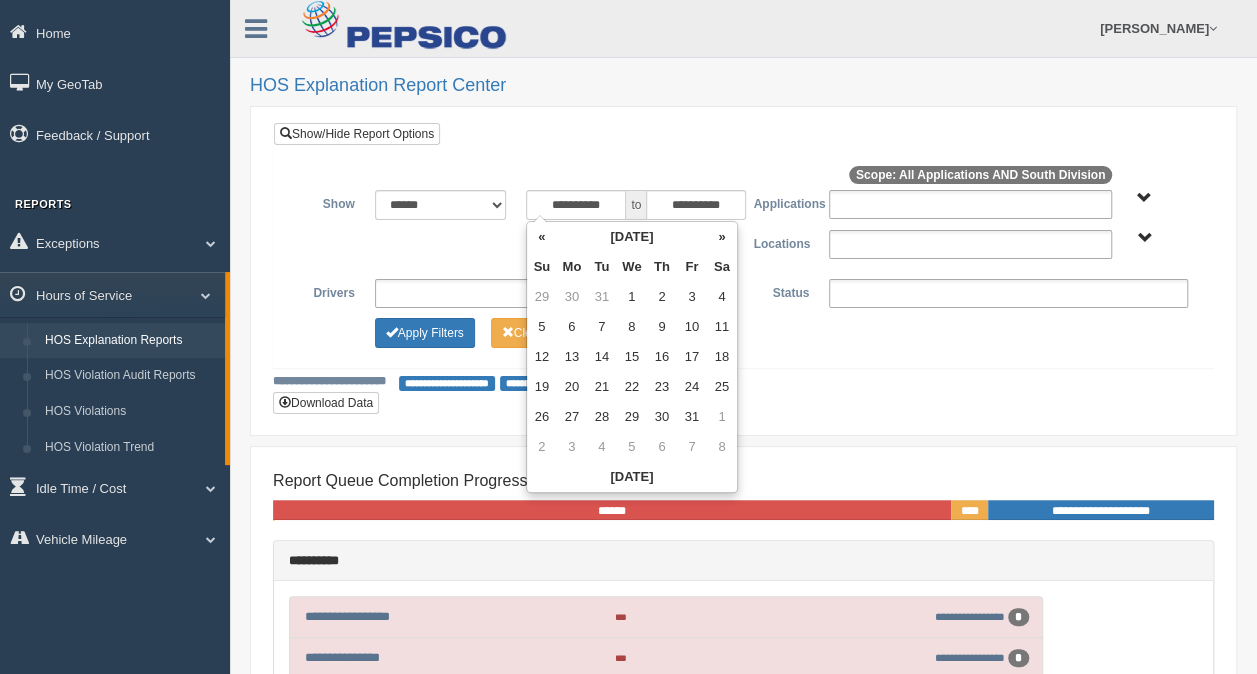 click on "«" at bounding box center (542, 237) 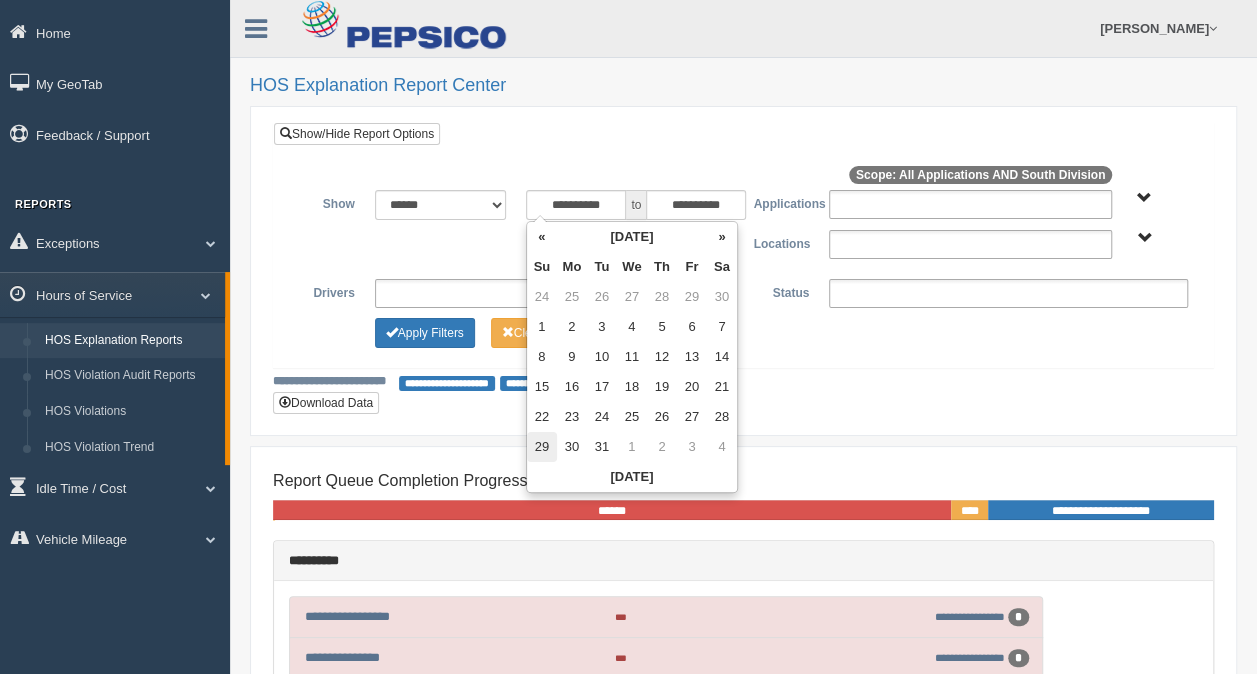 click on "29" at bounding box center (542, 447) 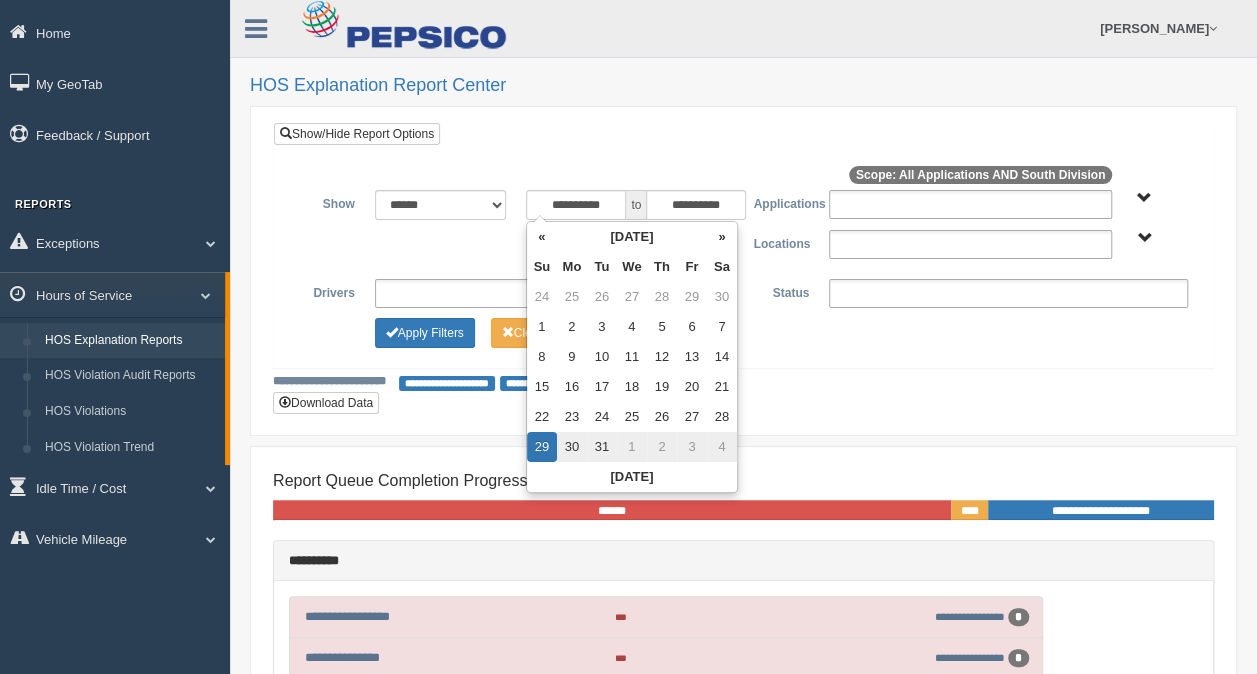 click on "29" at bounding box center [542, 447] 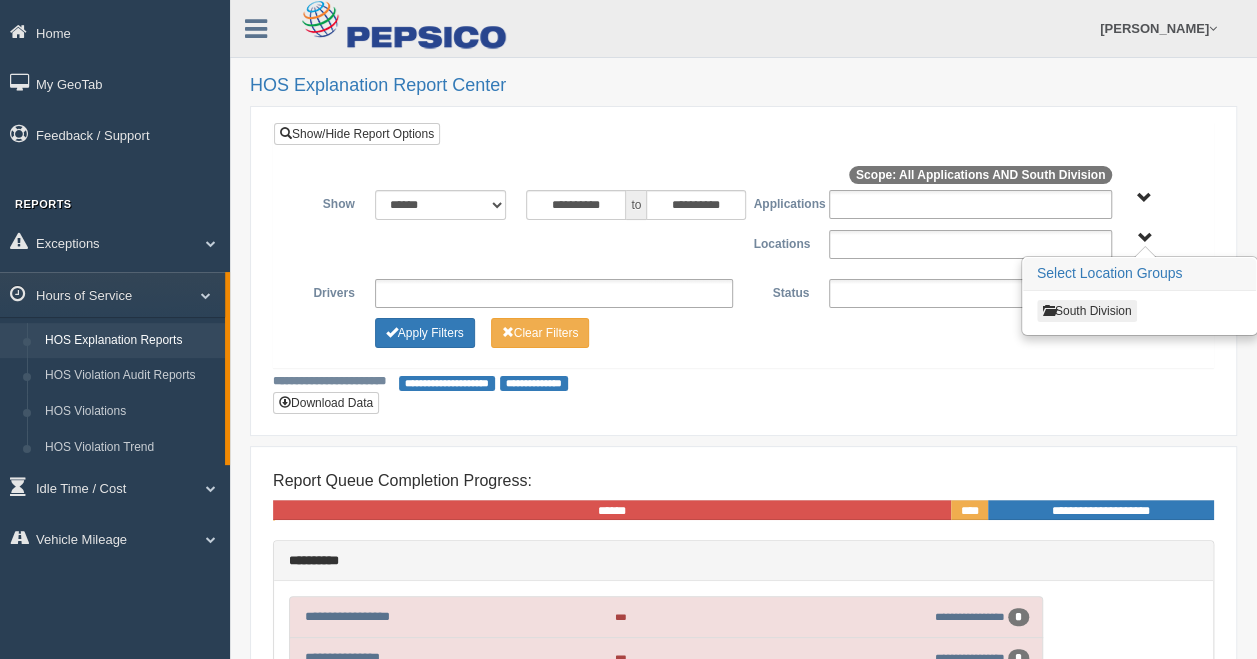 click on "South Division" at bounding box center (1087, 311) 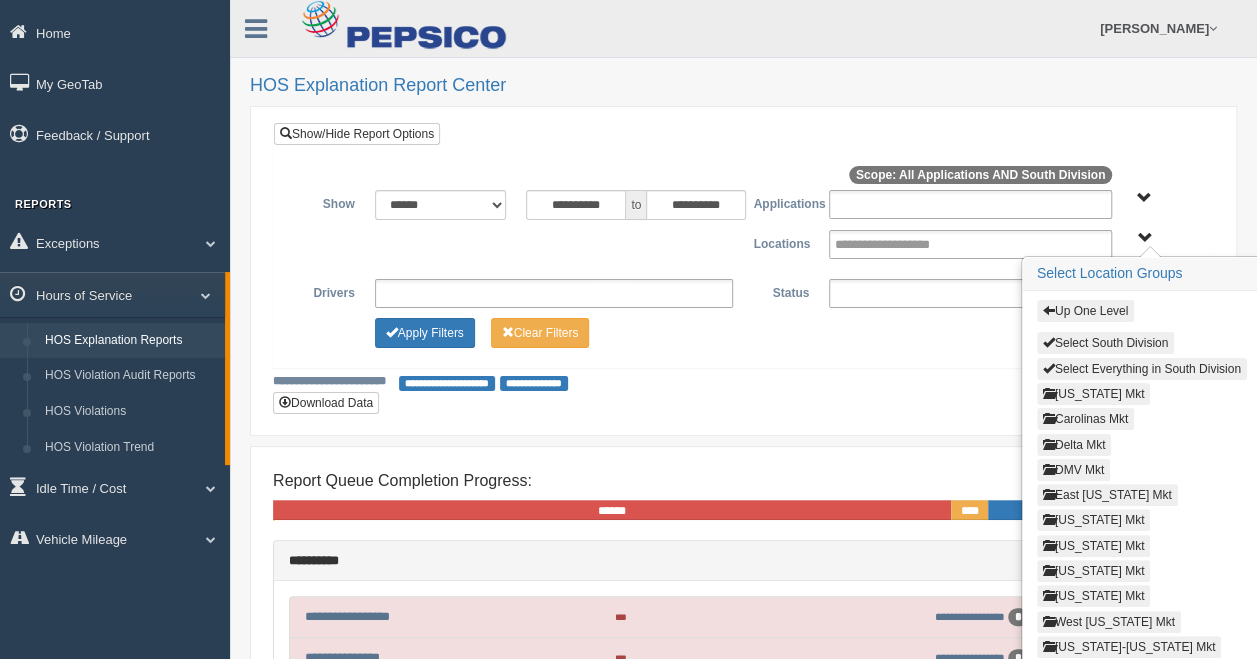 click on "Delta Mkt" at bounding box center [1074, 445] 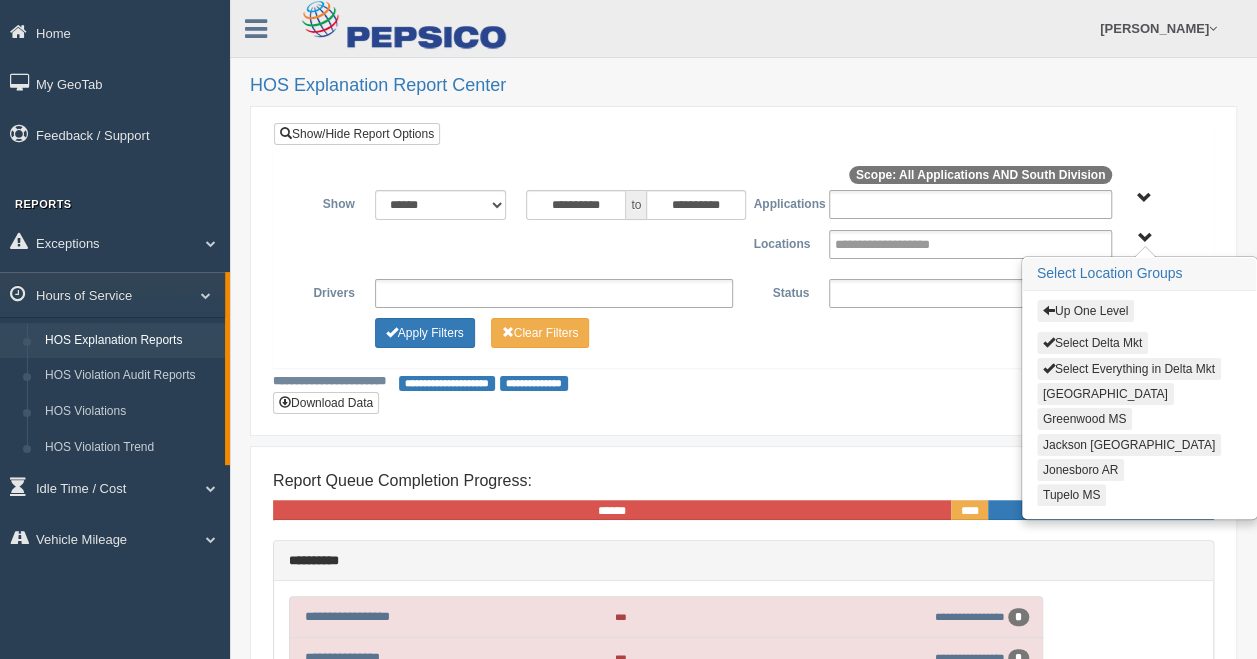 click on "Select Delta Mkt" at bounding box center (1092, 343) 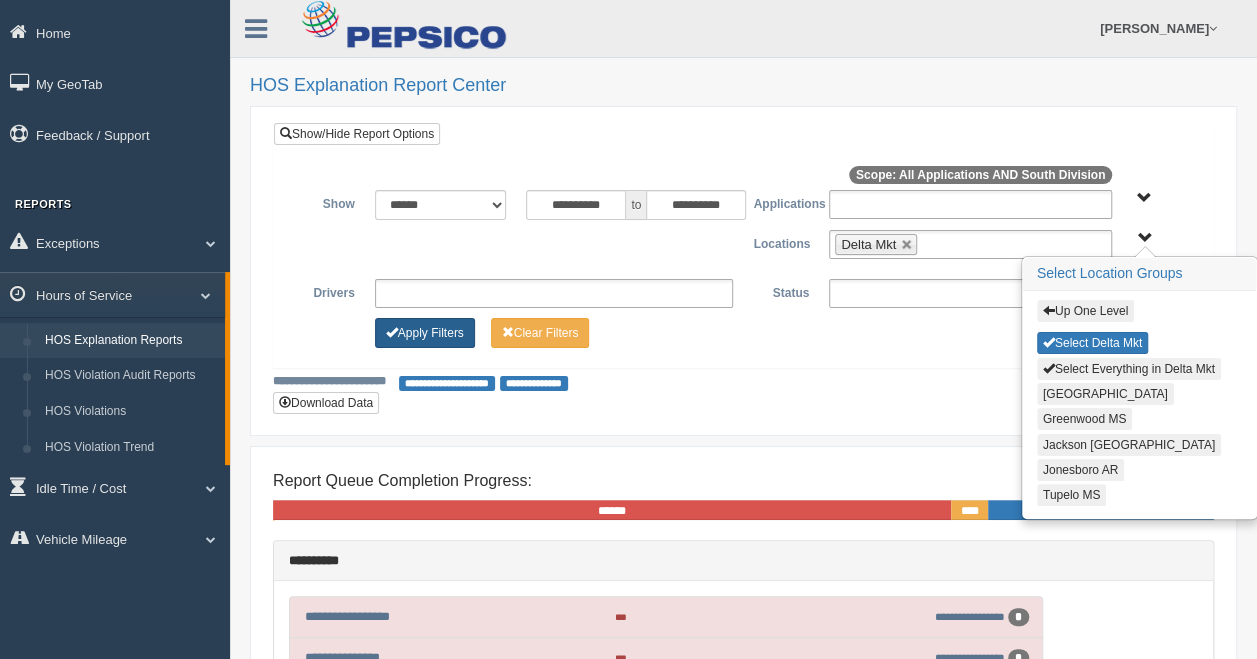 click on "Apply Filters" at bounding box center [425, 333] 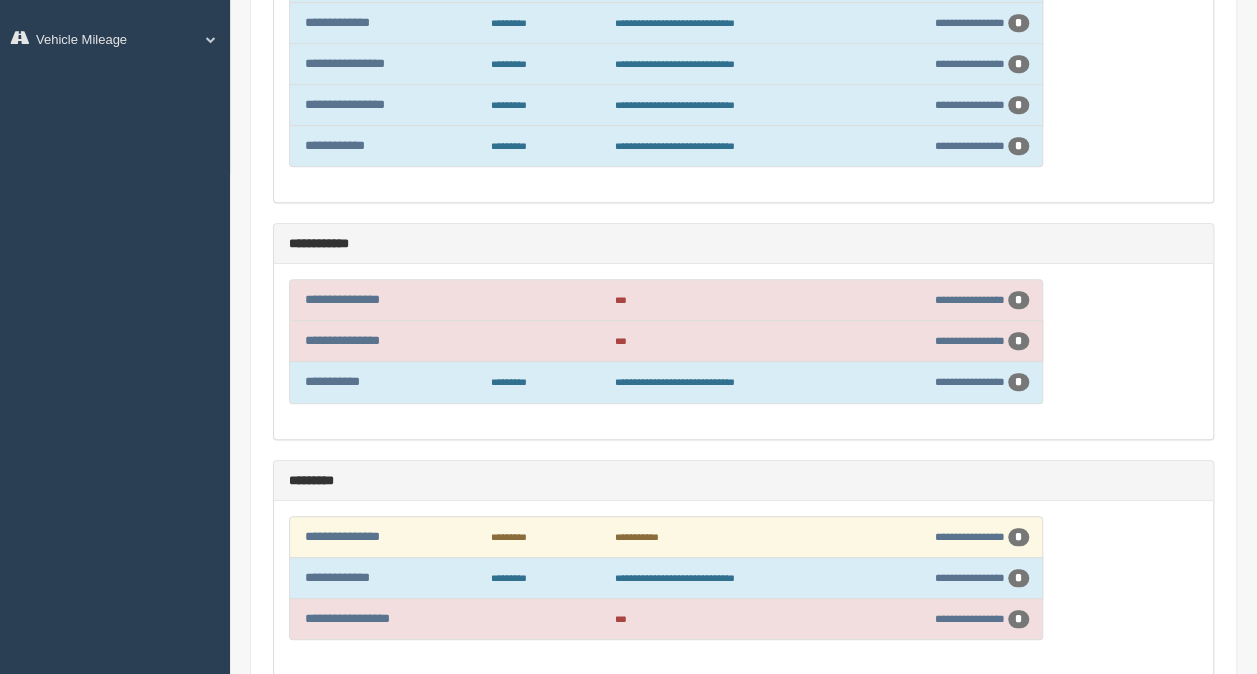 scroll, scrollTop: 608, scrollLeft: 0, axis: vertical 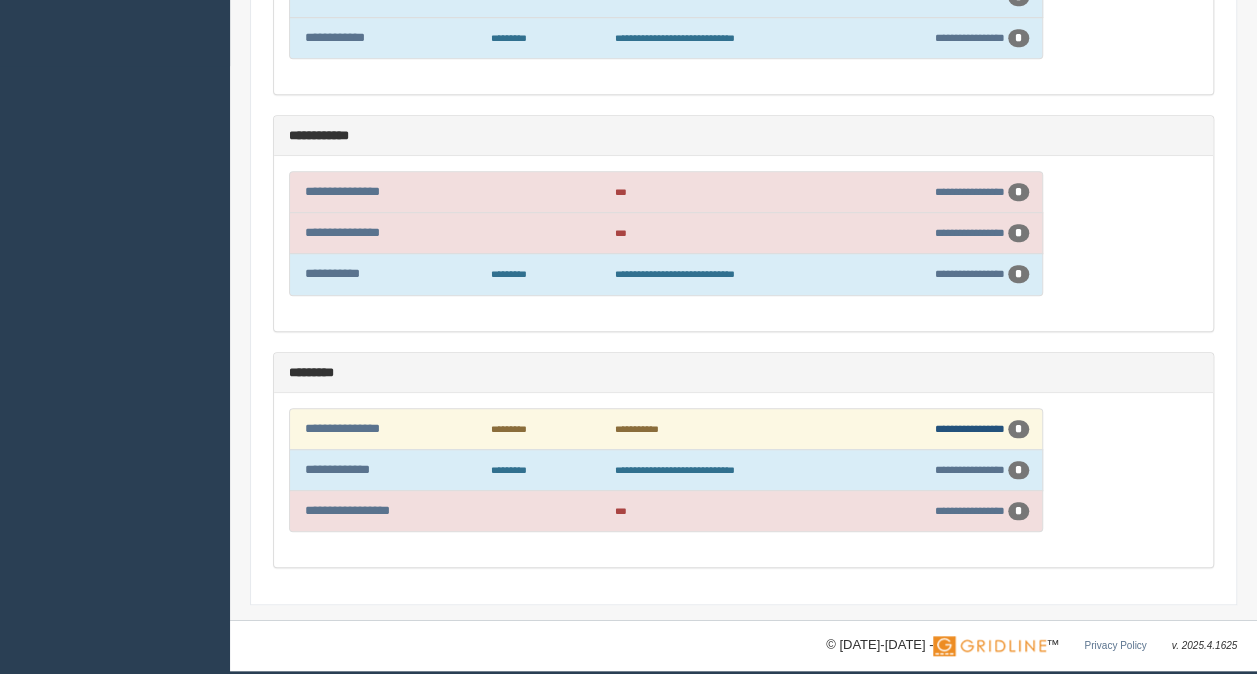 click on "**********" at bounding box center (970, 428) 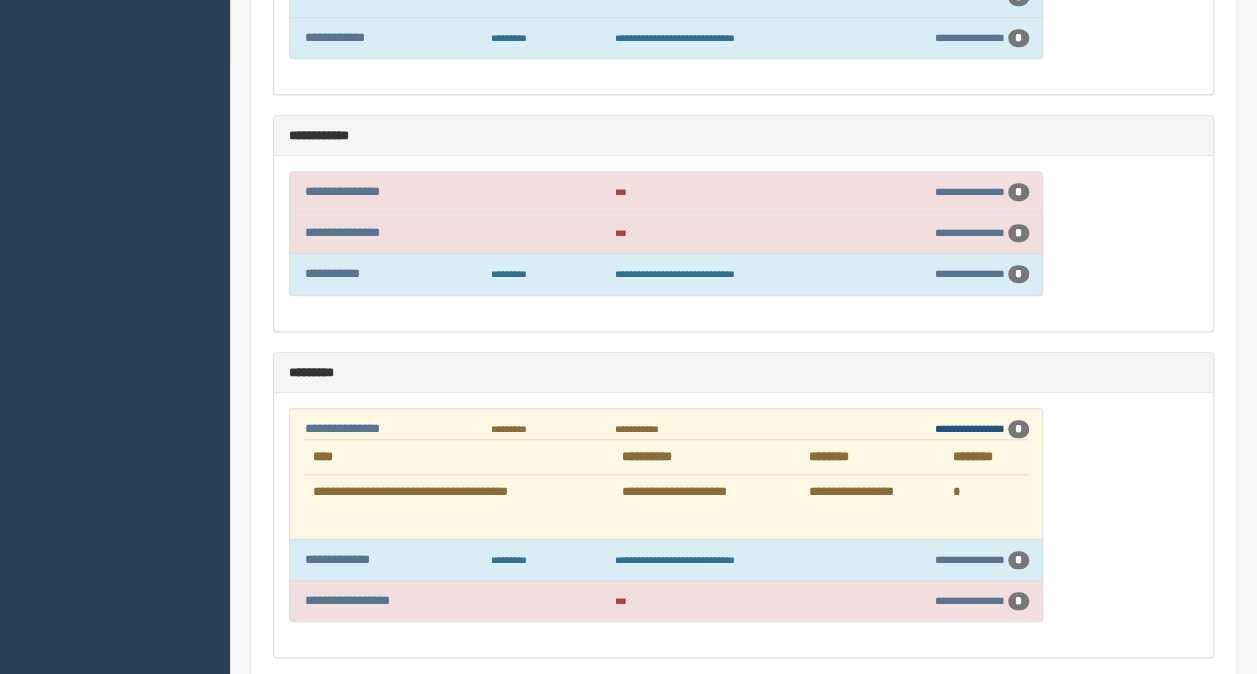 click on "**********" at bounding box center (970, 428) 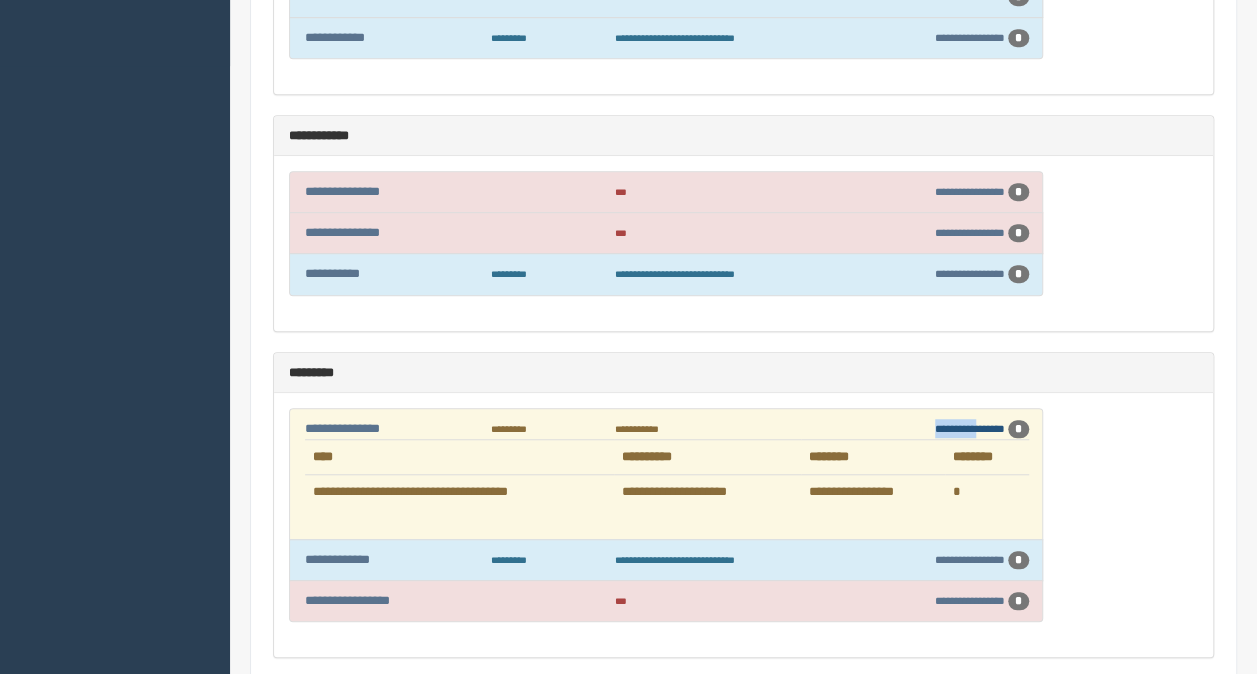 click on "**********" at bounding box center (970, 428) 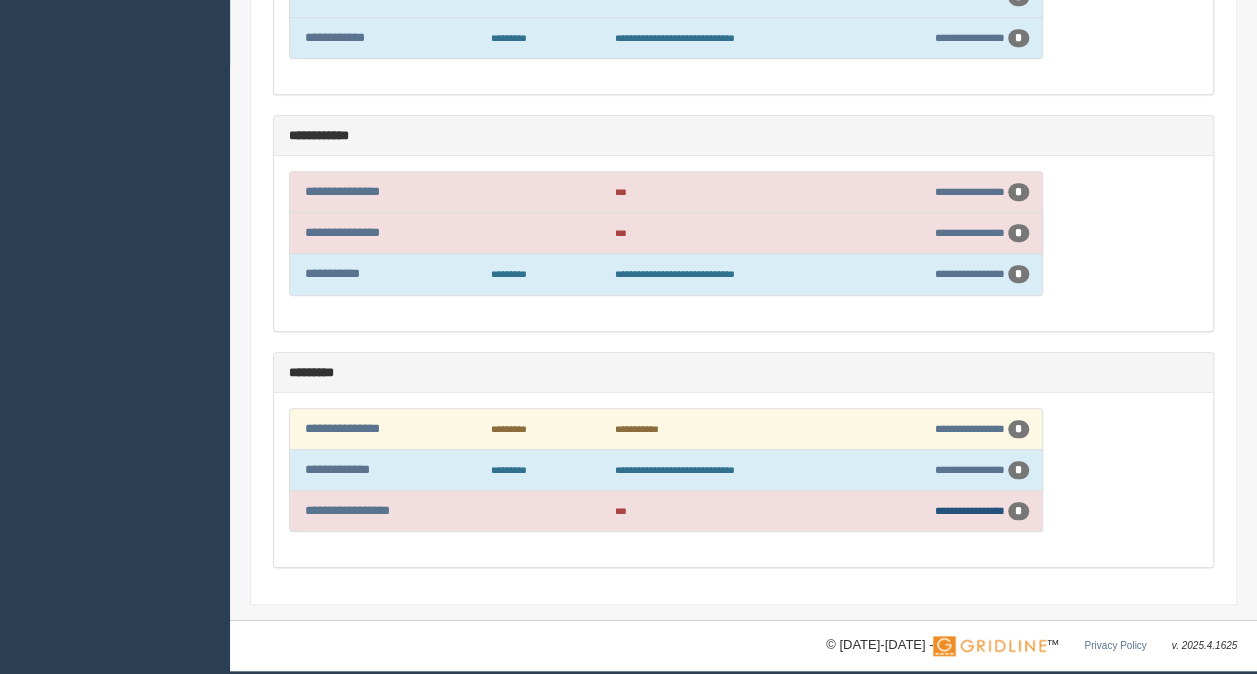 drag, startPoint x: 941, startPoint y: 414, endPoint x: 956, endPoint y: 492, distance: 79.429214 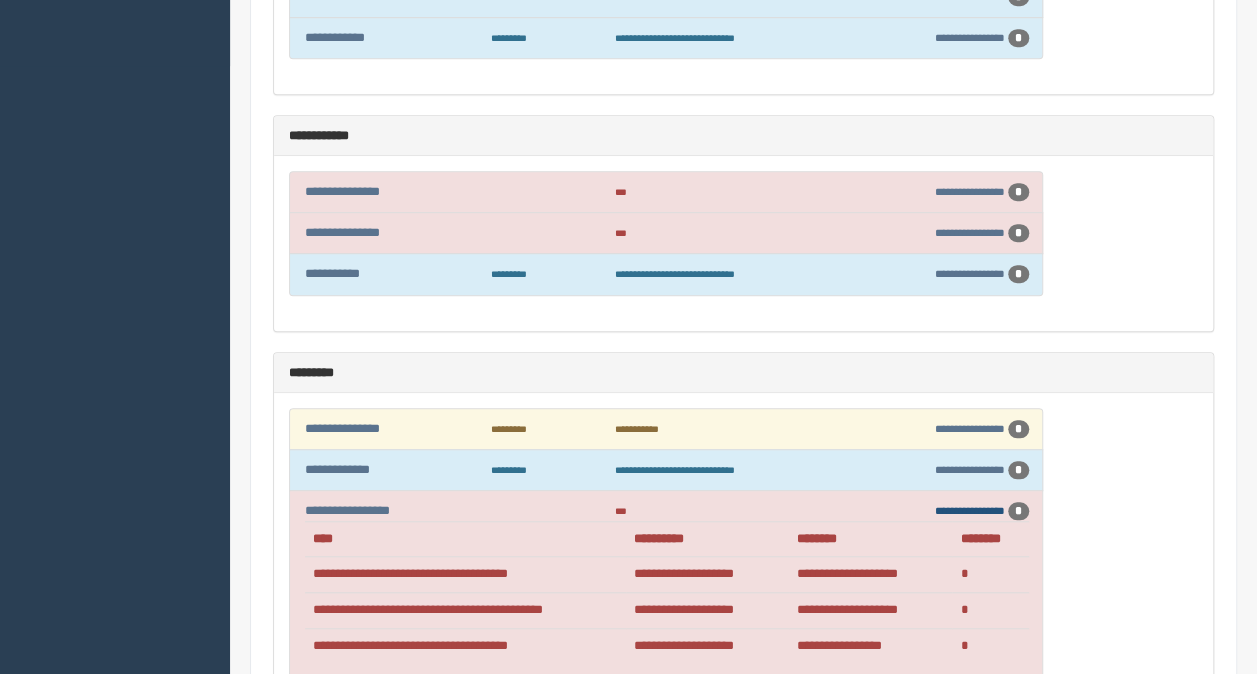 click on "**********" at bounding box center (970, 510) 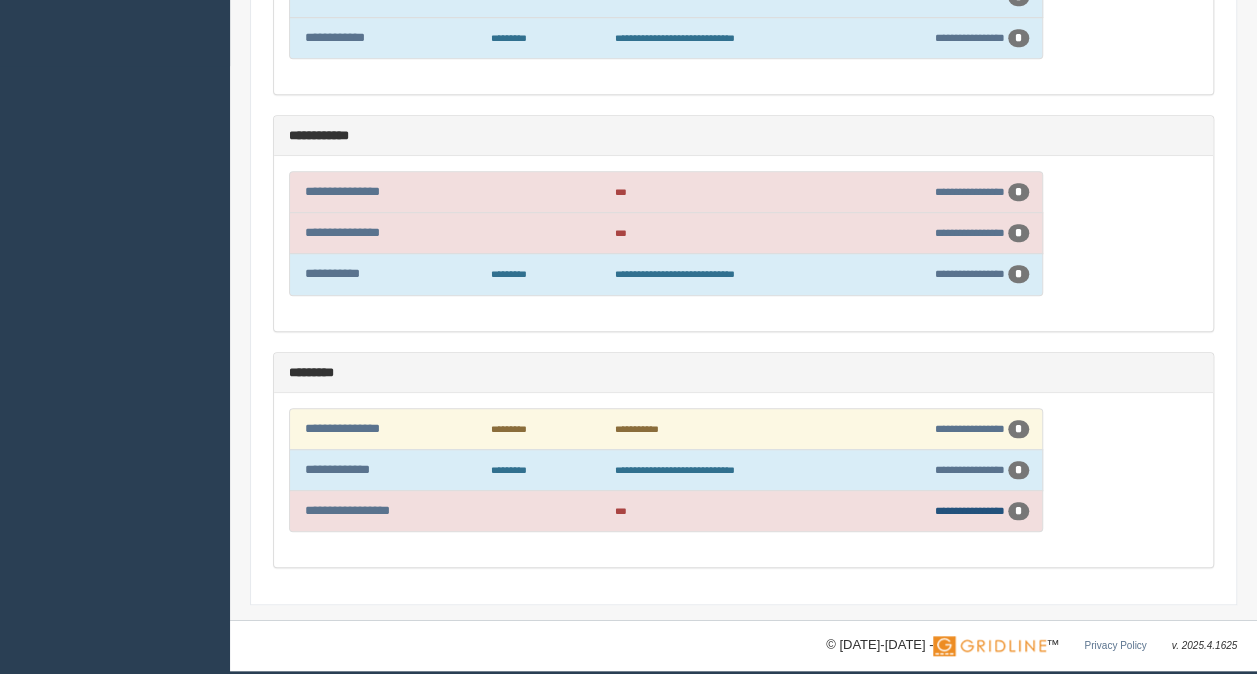 click on "**********" at bounding box center [970, 510] 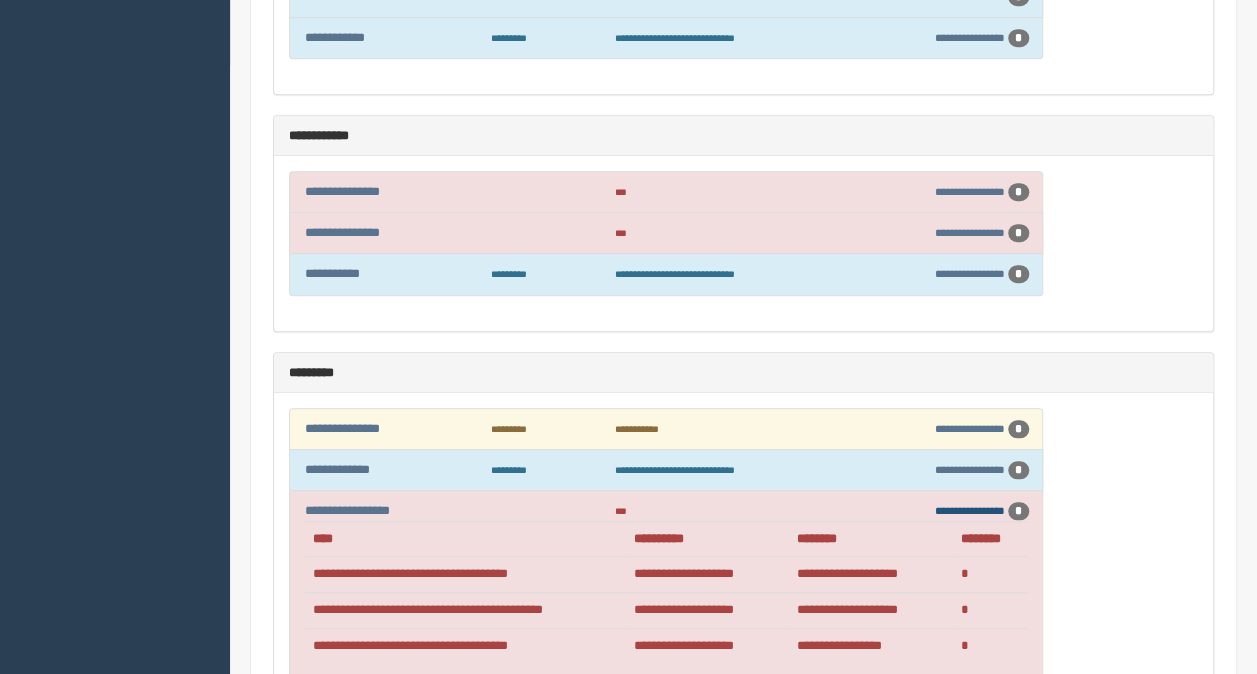 click on "**********" at bounding box center (970, 510) 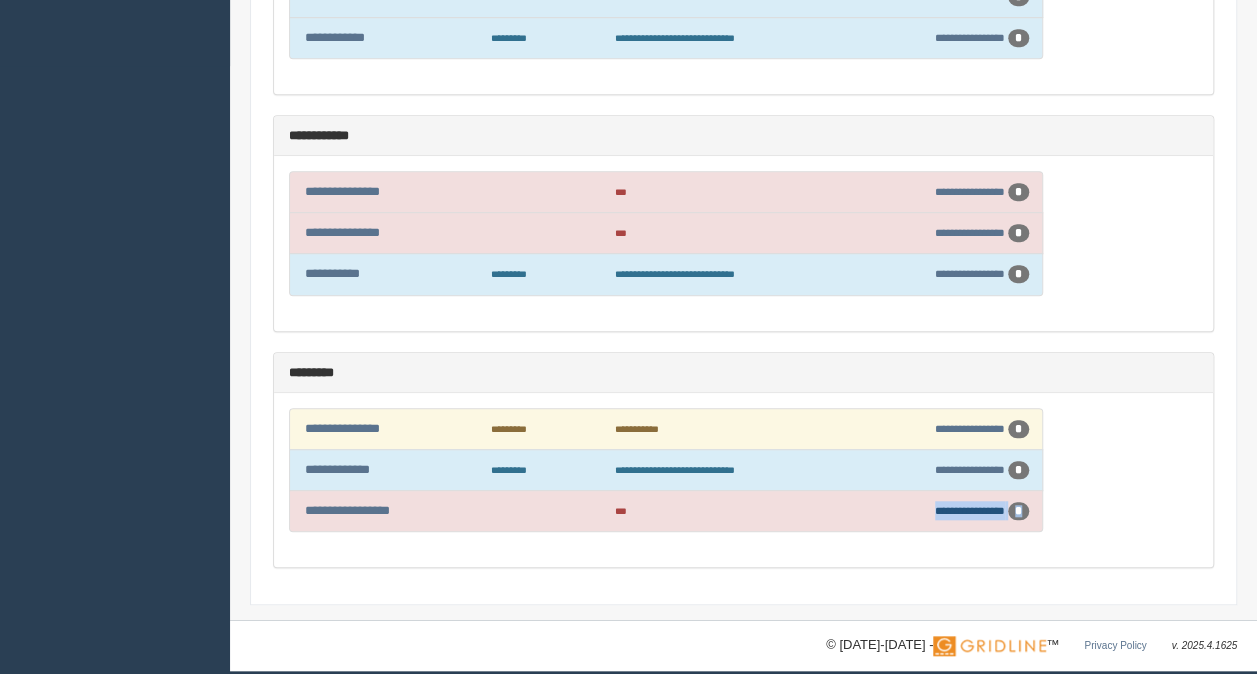 click on "**********" at bounding box center [946, 511] 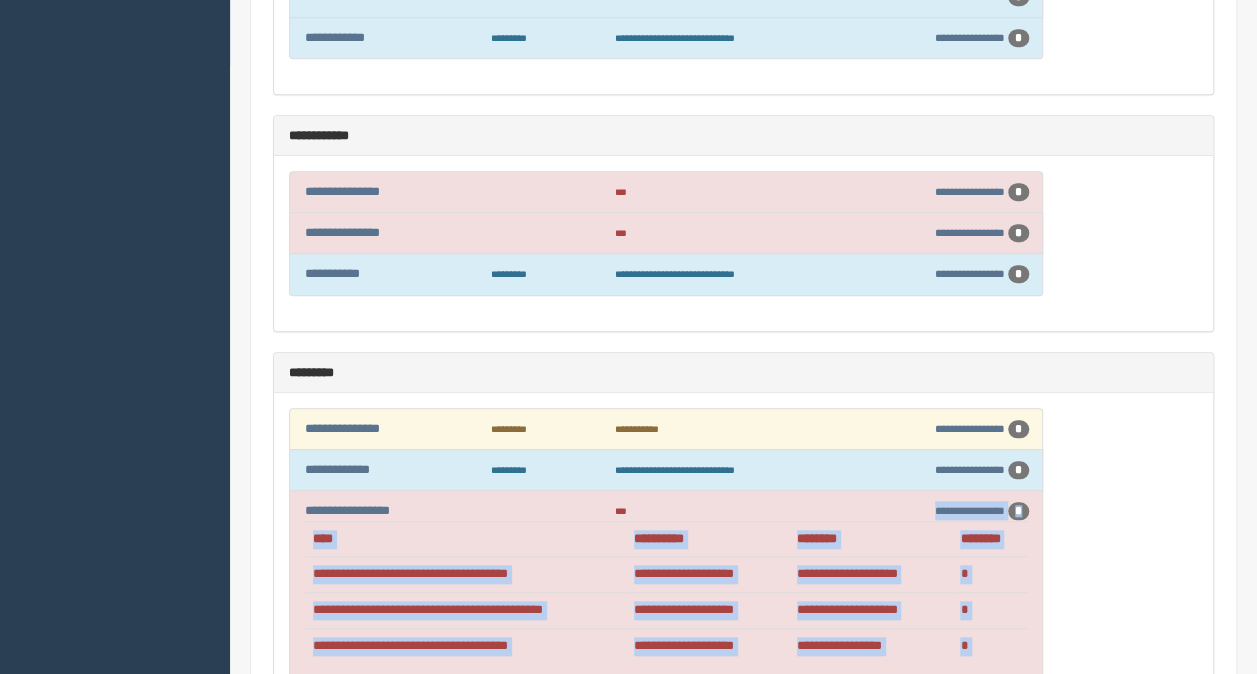click on "**********" at bounding box center [946, 511] 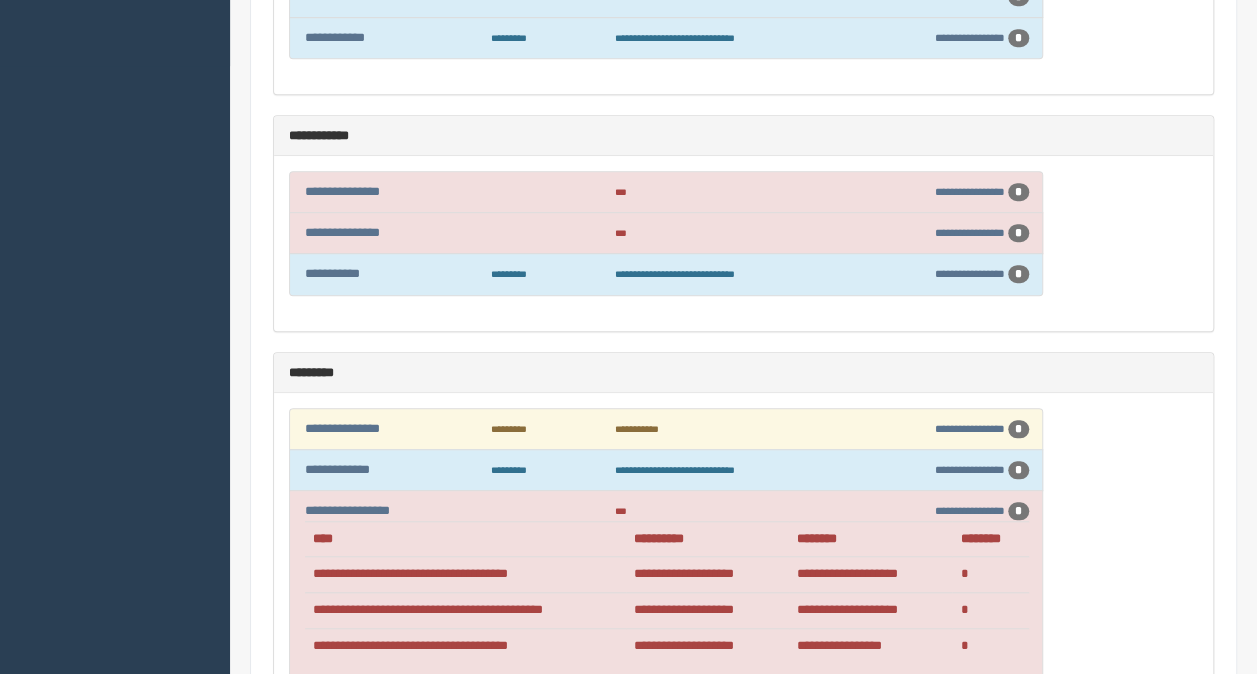 click on "*********" at bounding box center (743, 373) 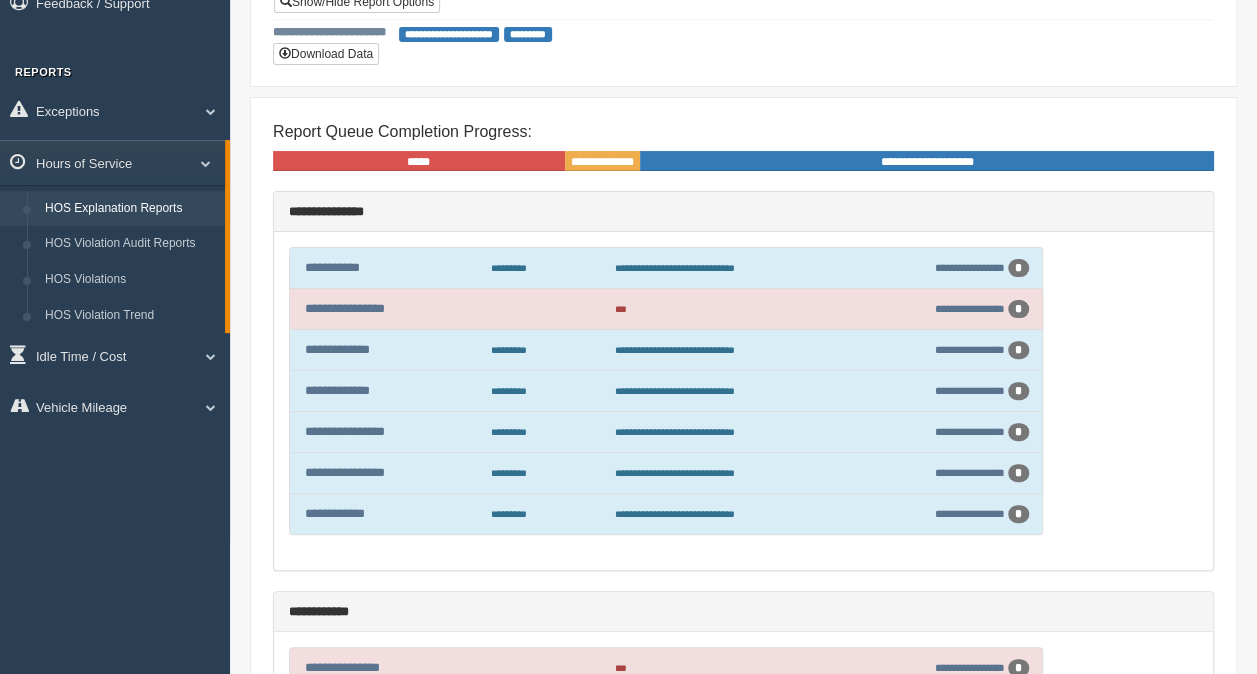 scroll, scrollTop: 8, scrollLeft: 0, axis: vertical 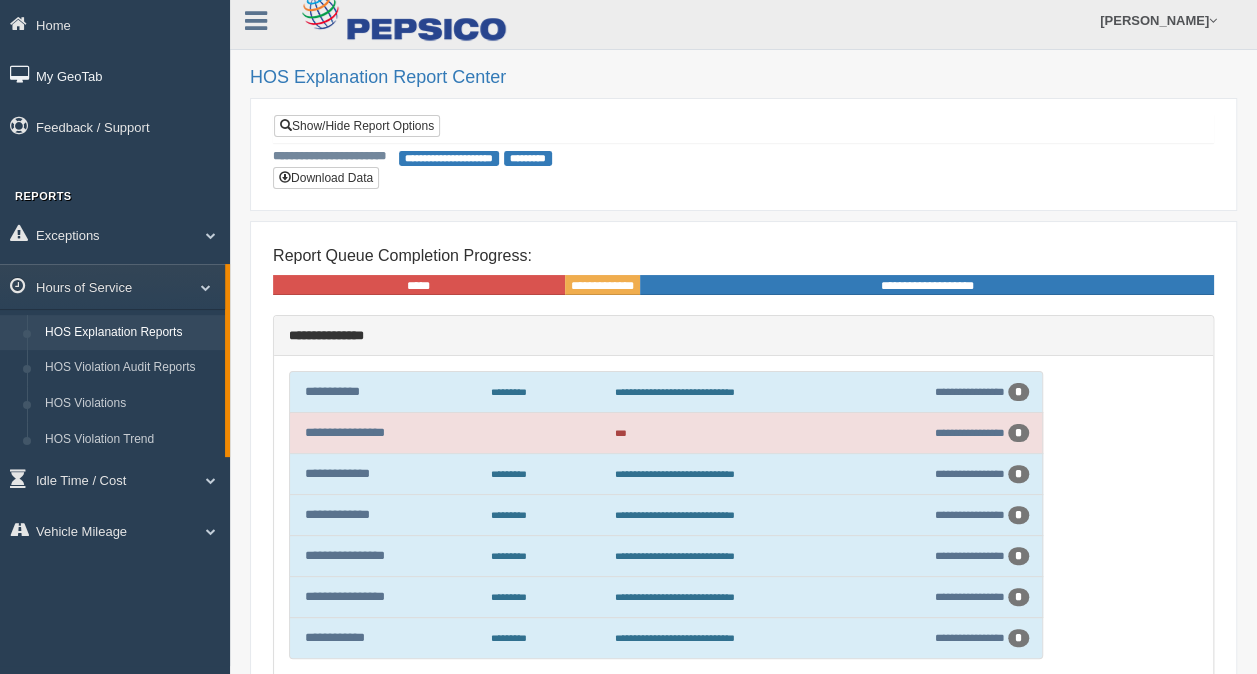 click on "My GeoTab" at bounding box center (115, 75) 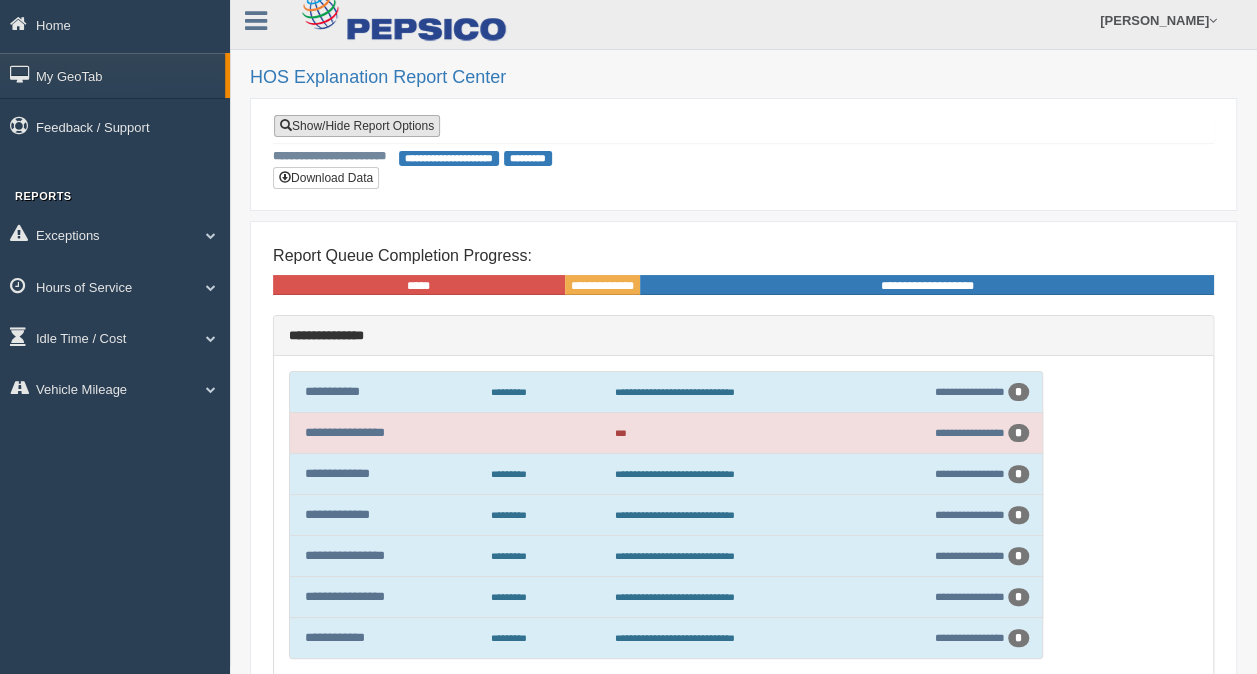 click on "Show/Hide Report Options" at bounding box center [357, 126] 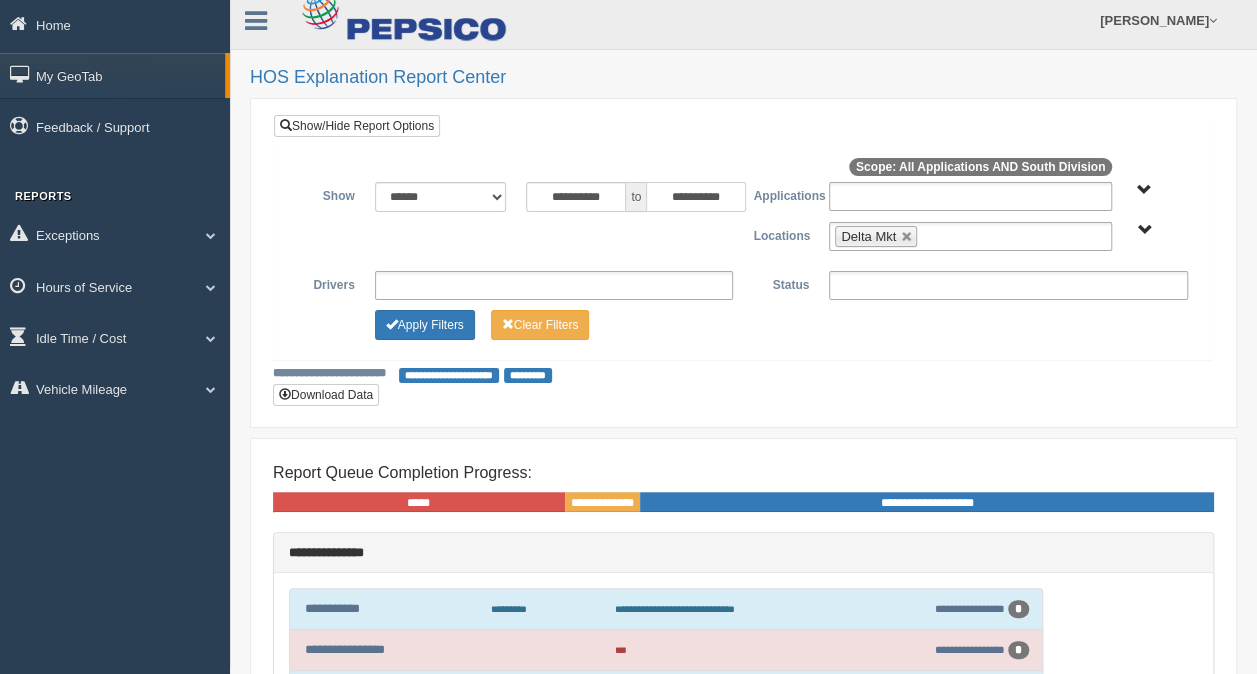 click on "**********" at bounding box center [696, 197] 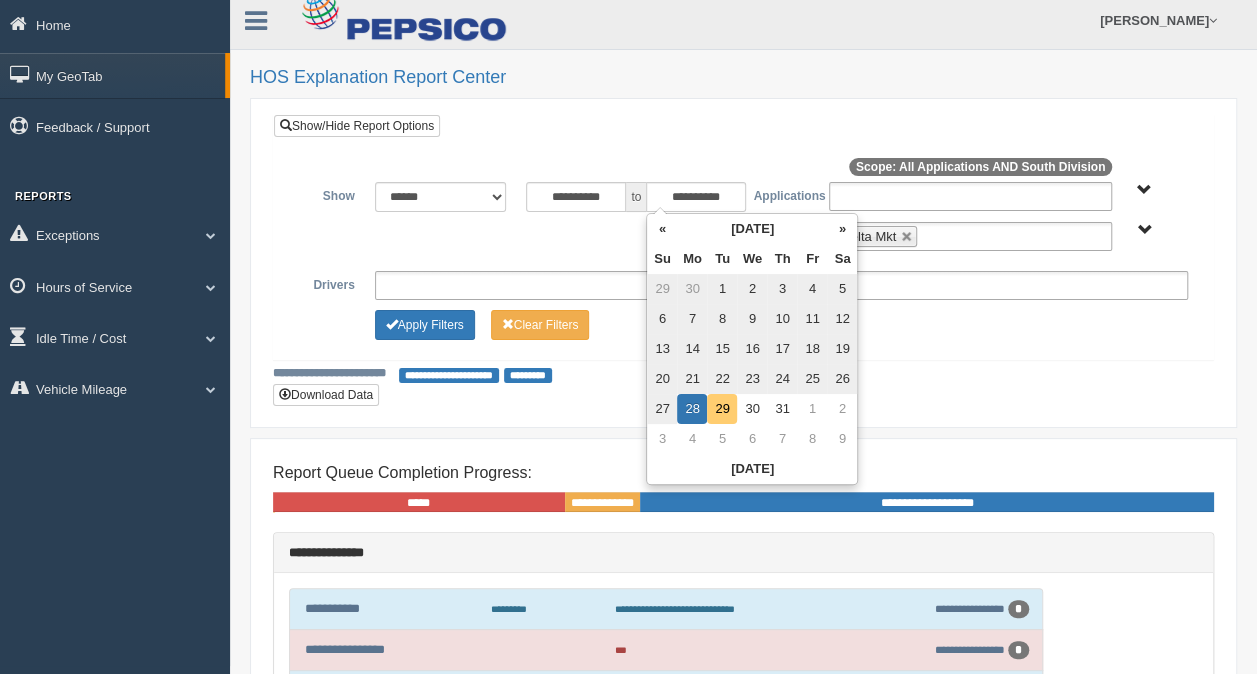 click on "29" at bounding box center [722, 409] 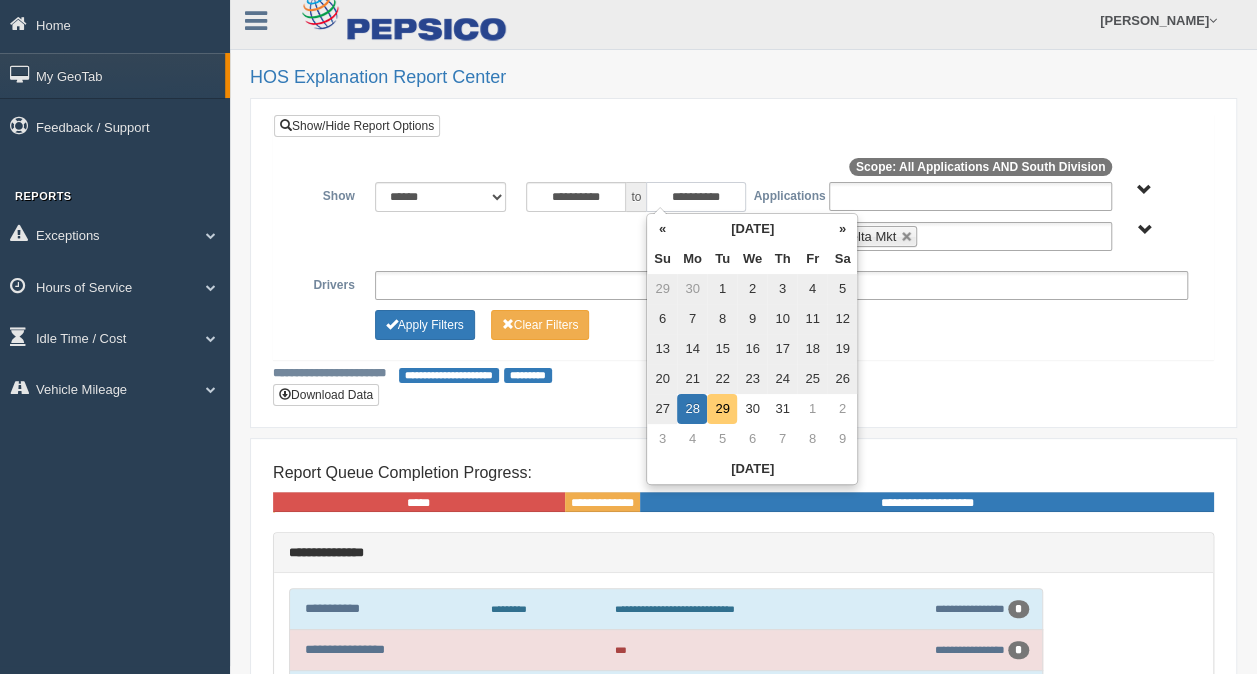 type on "**********" 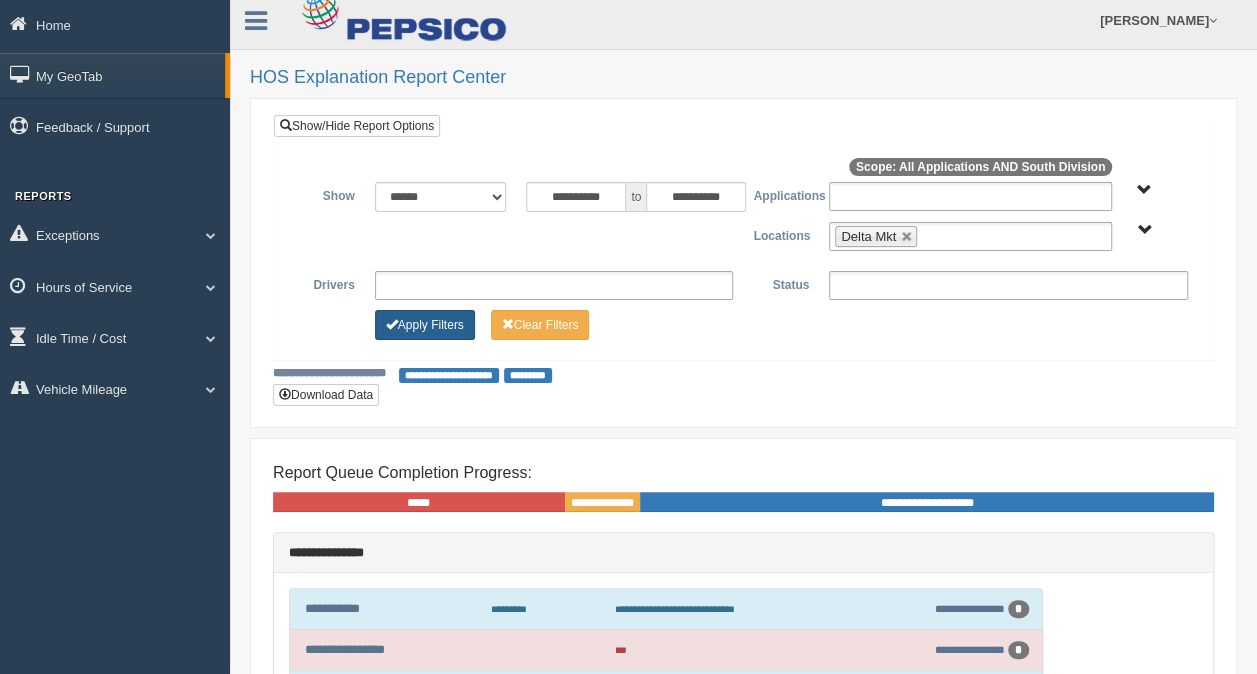 click on "Apply Filters" at bounding box center [425, 325] 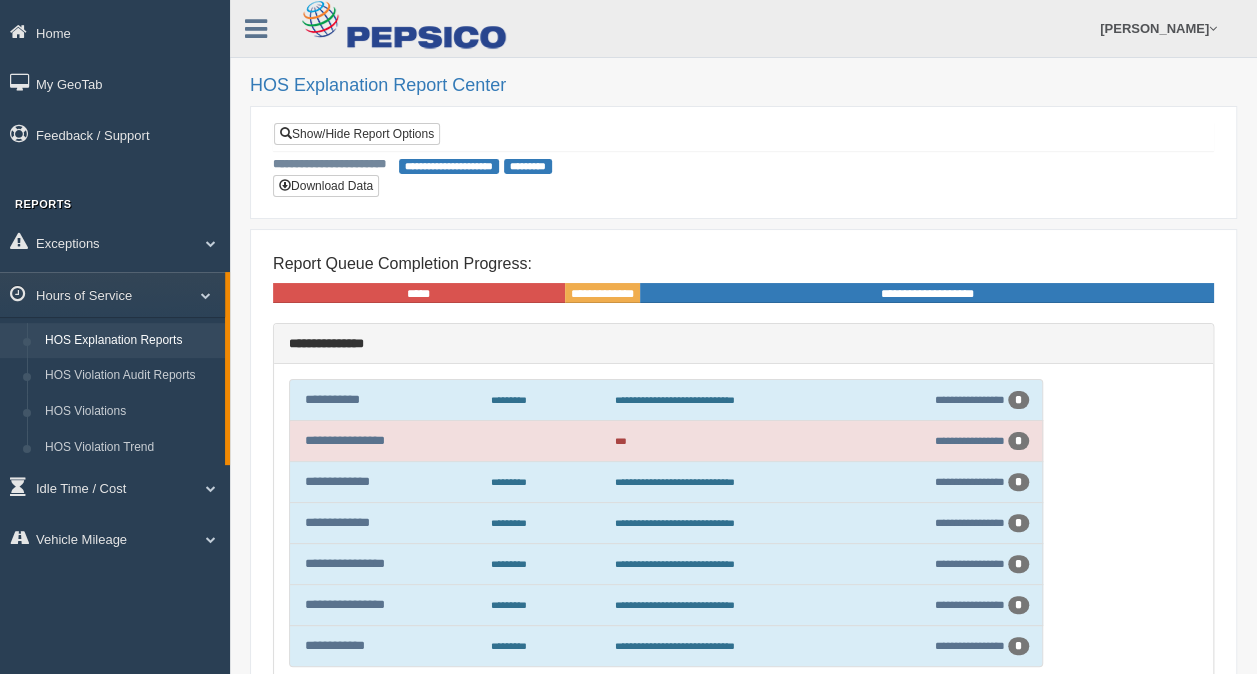 scroll, scrollTop: 600, scrollLeft: 0, axis: vertical 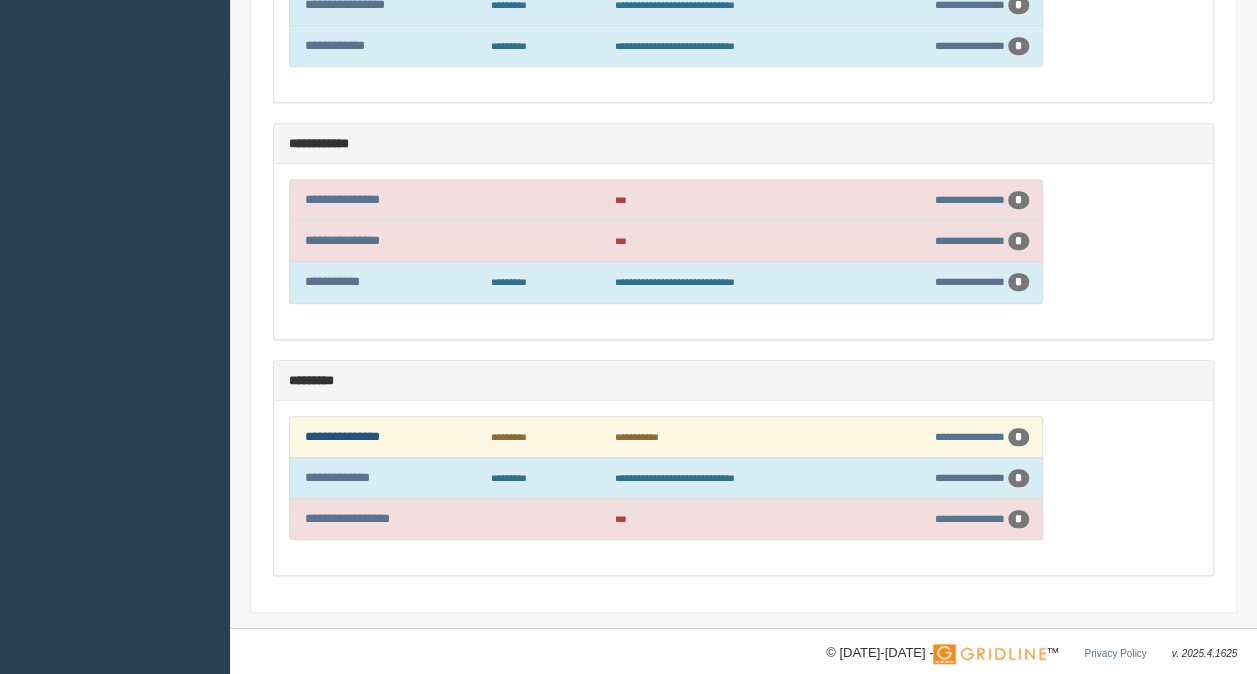 click on "**********" at bounding box center [342, 436] 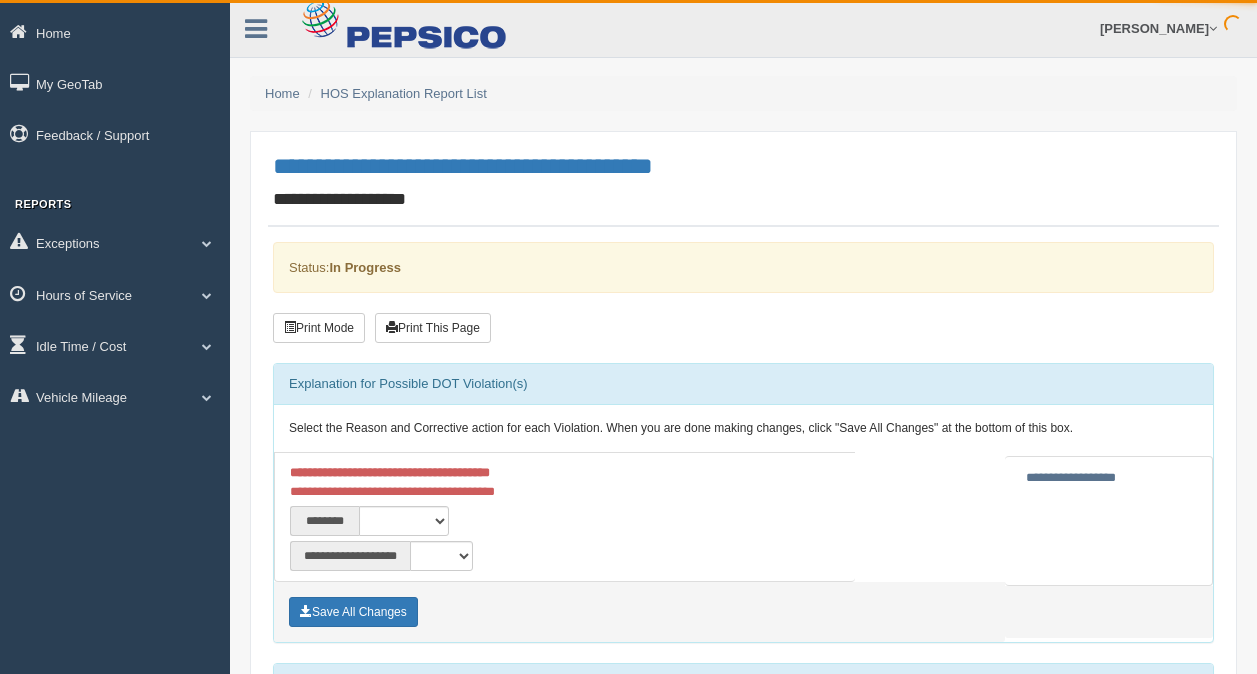 scroll, scrollTop: 0, scrollLeft: 0, axis: both 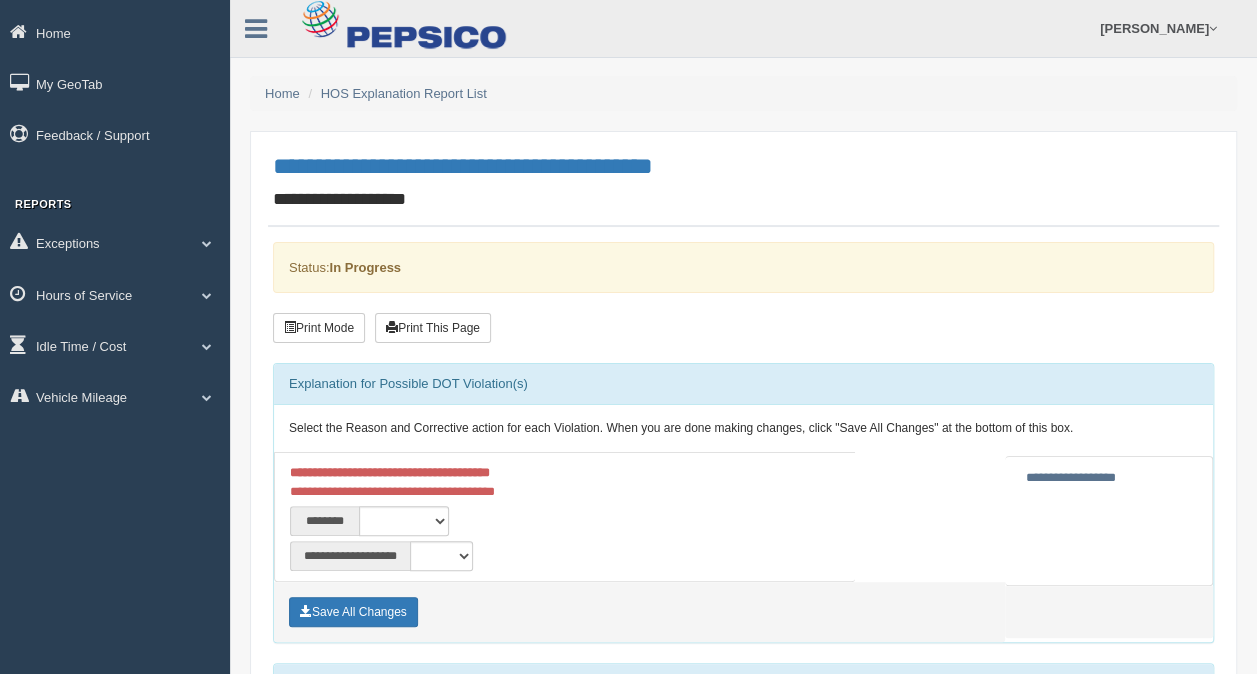 click on "**********" at bounding box center [1071, 477] 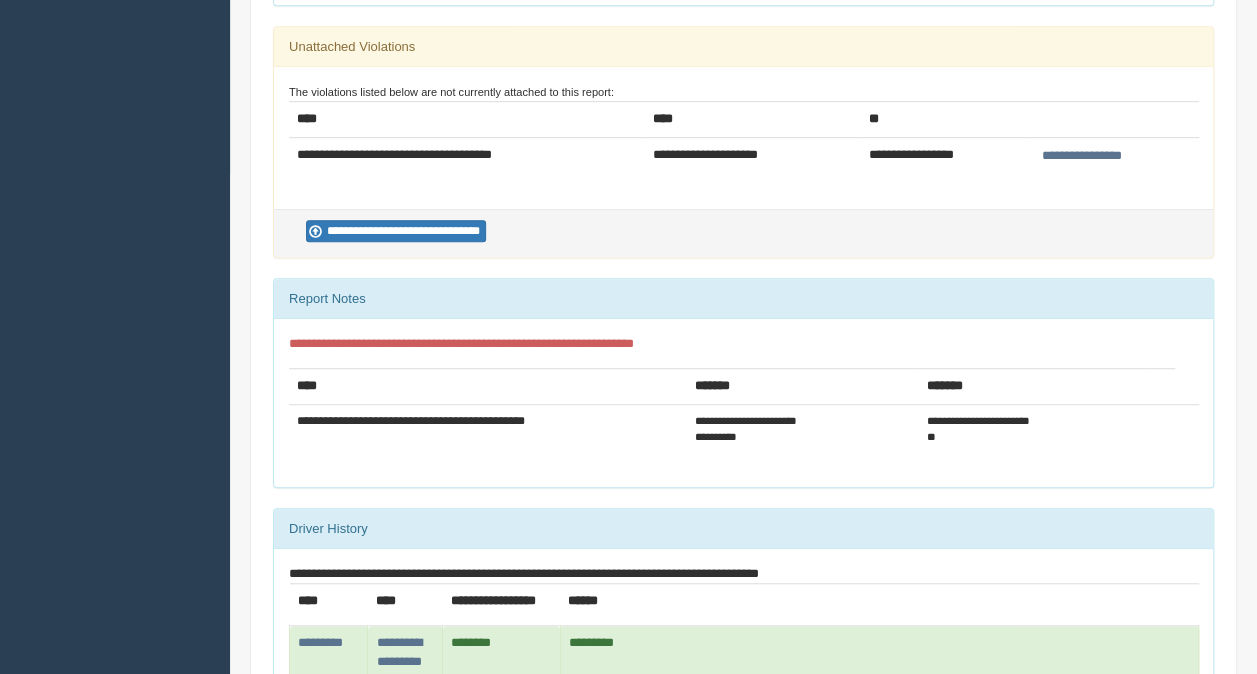 scroll, scrollTop: 0, scrollLeft: 0, axis: both 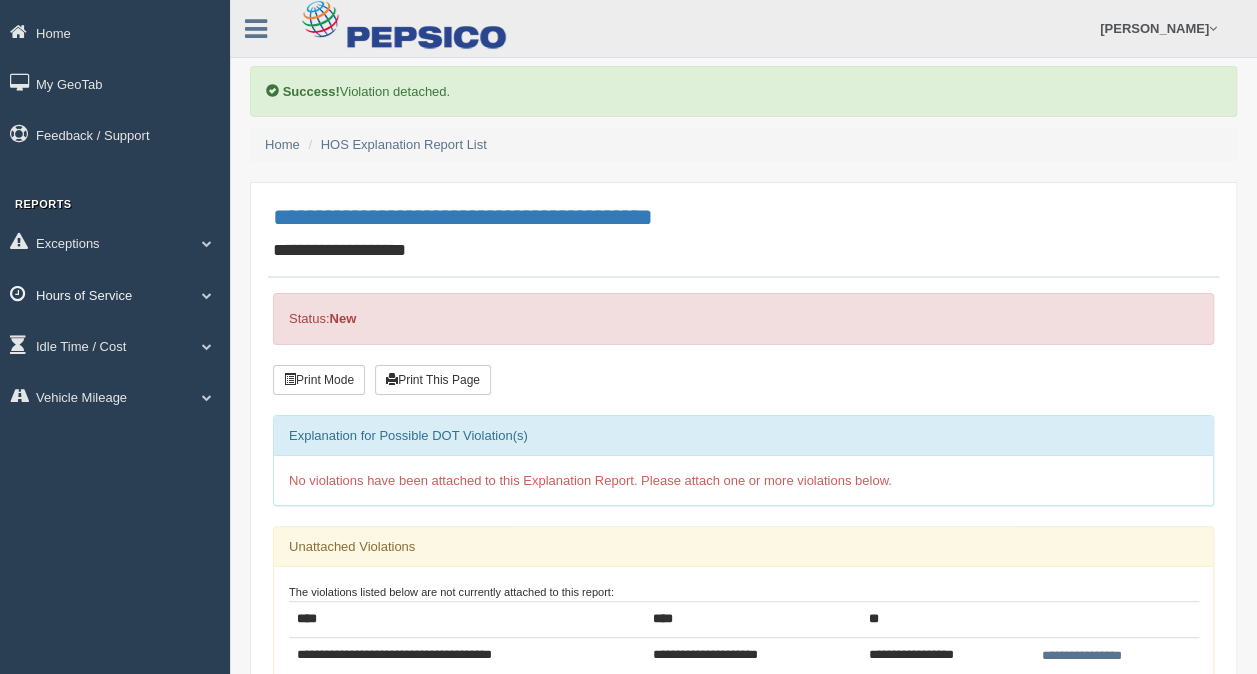 click on "Hours of Service" at bounding box center [115, 294] 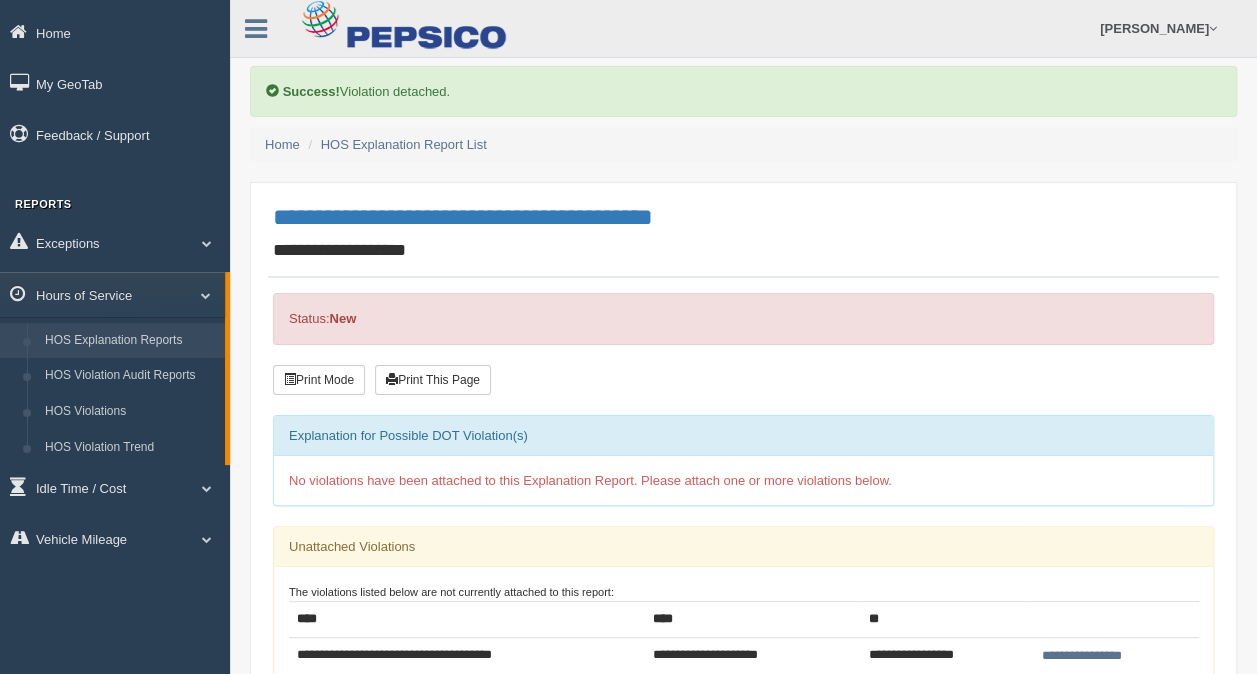click on "HOS Explanation Reports" at bounding box center [130, 341] 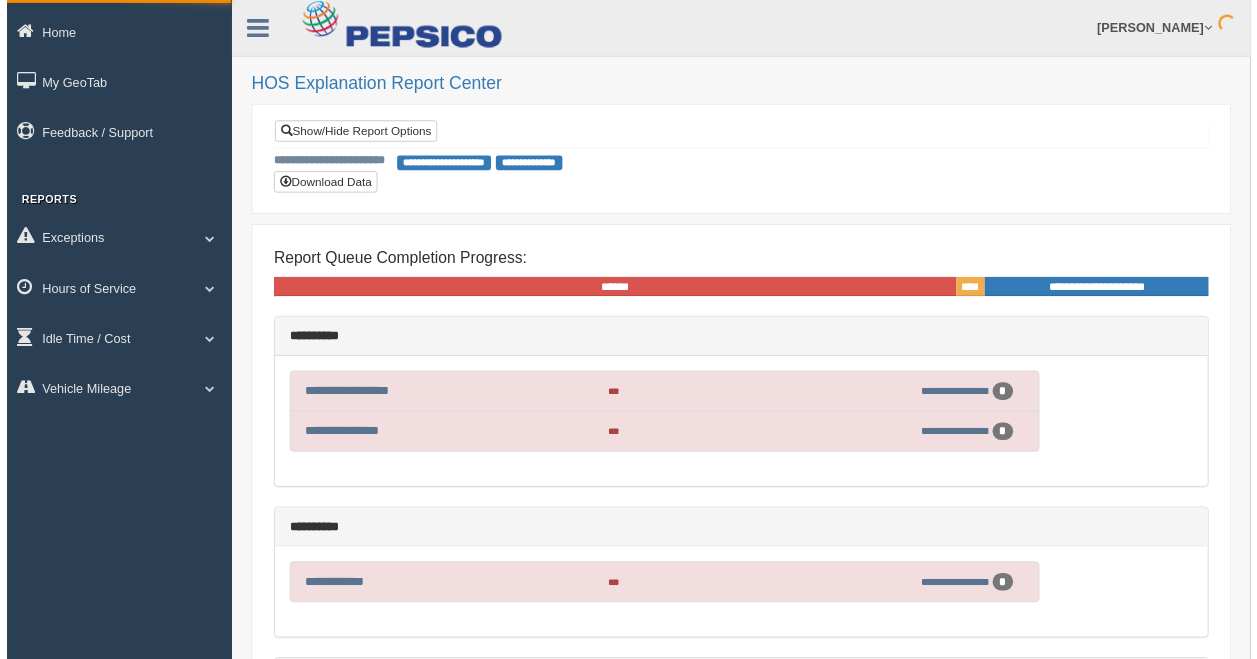 scroll, scrollTop: 0, scrollLeft: 0, axis: both 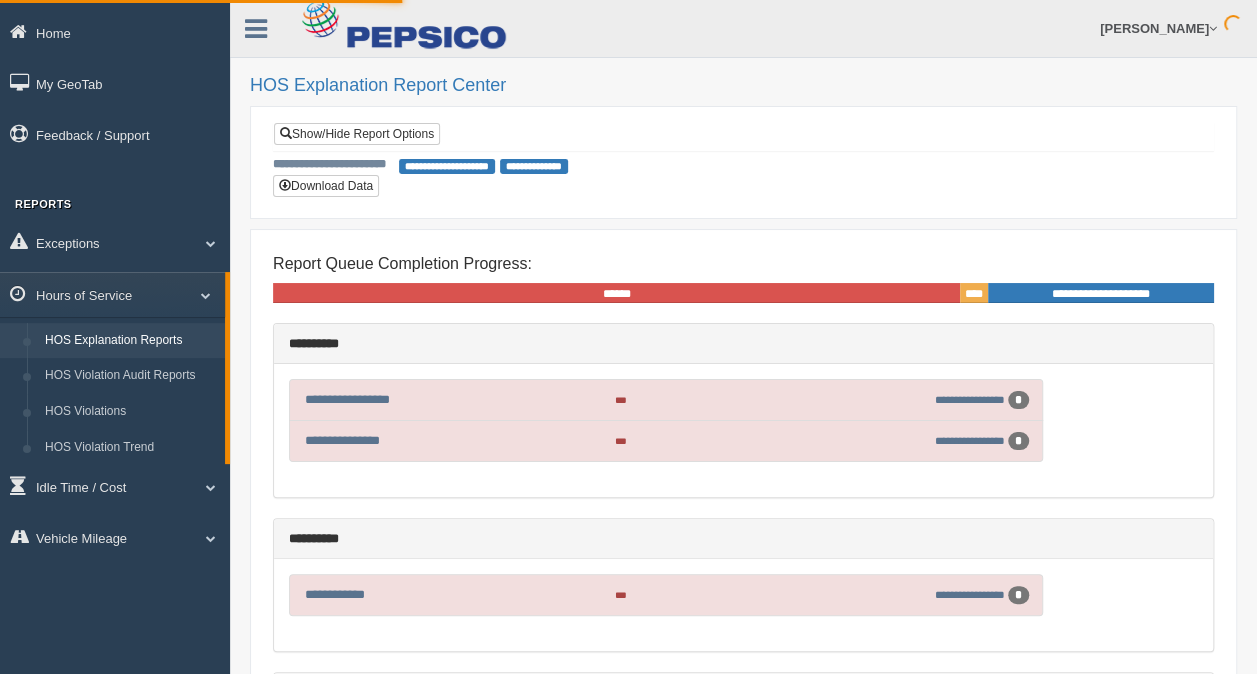 click on "**********" at bounding box center [743, 136] 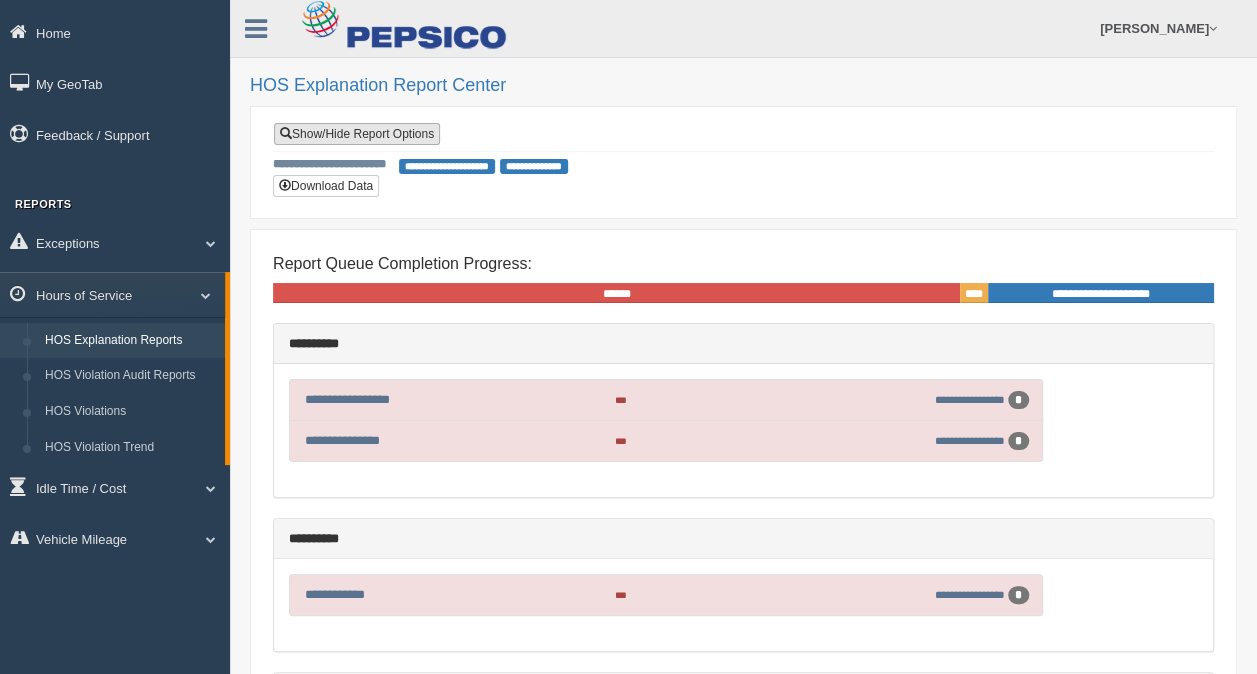 click on "Show/Hide Report Options" at bounding box center [357, 134] 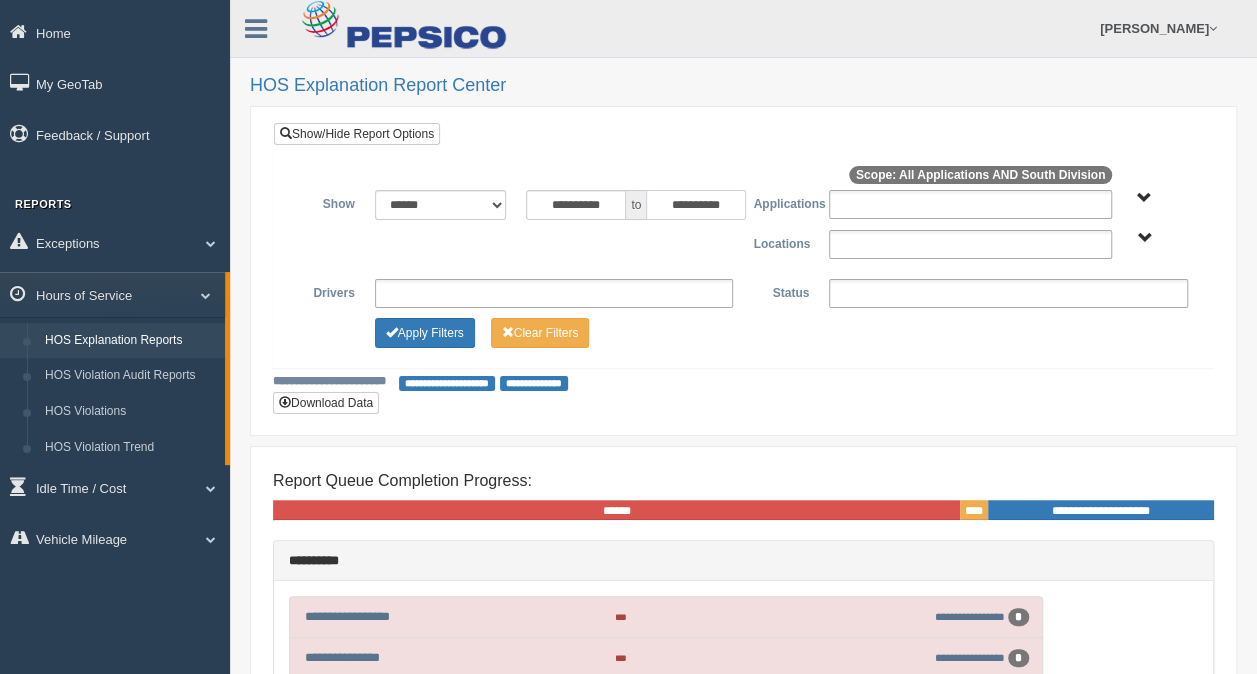 click on "**********" at bounding box center [696, 205] 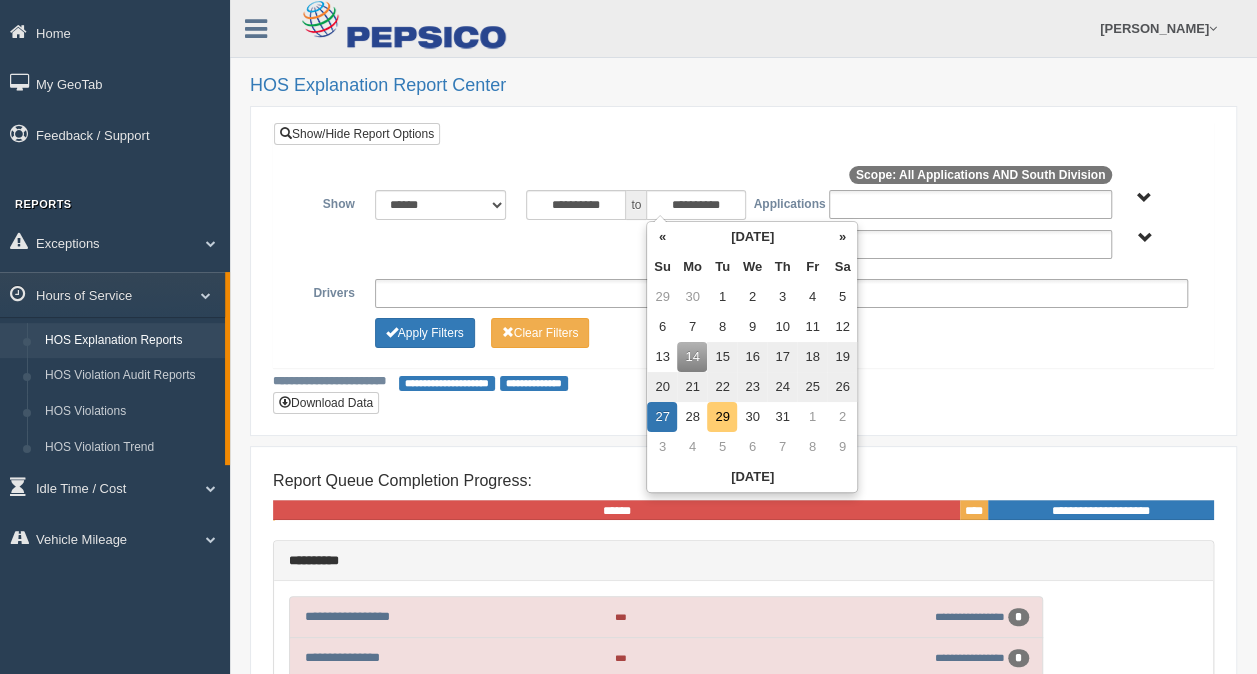 click on "29" at bounding box center (722, 417) 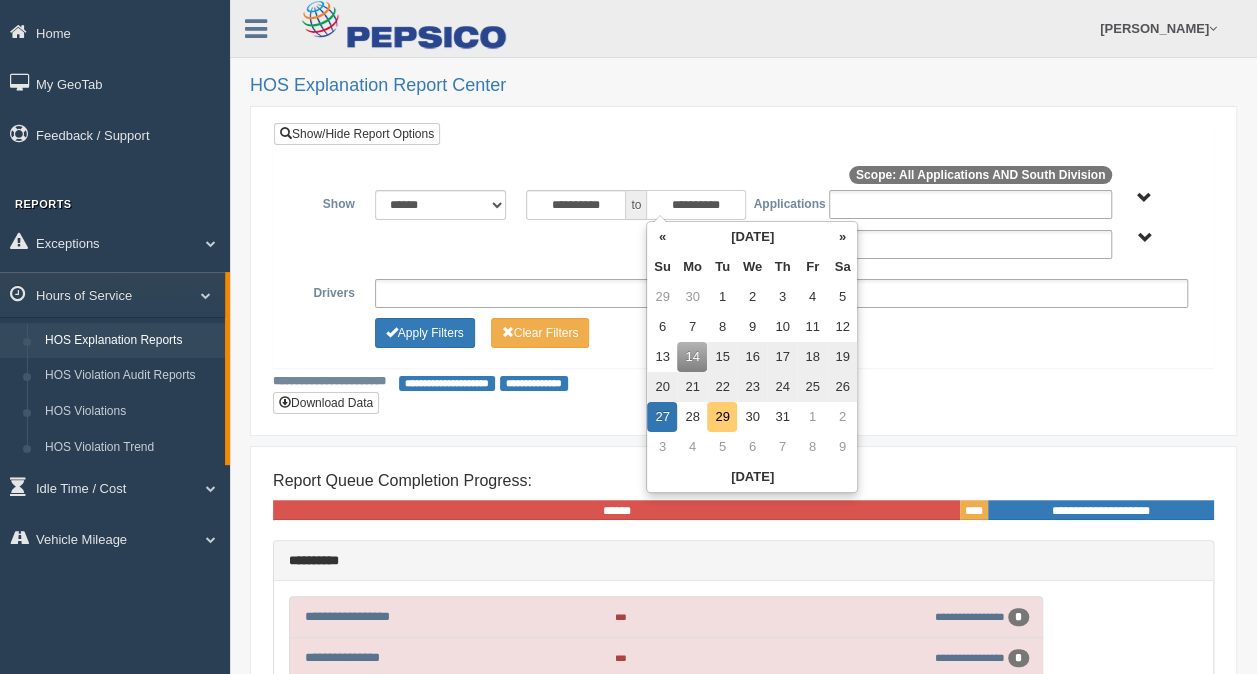 type on "**********" 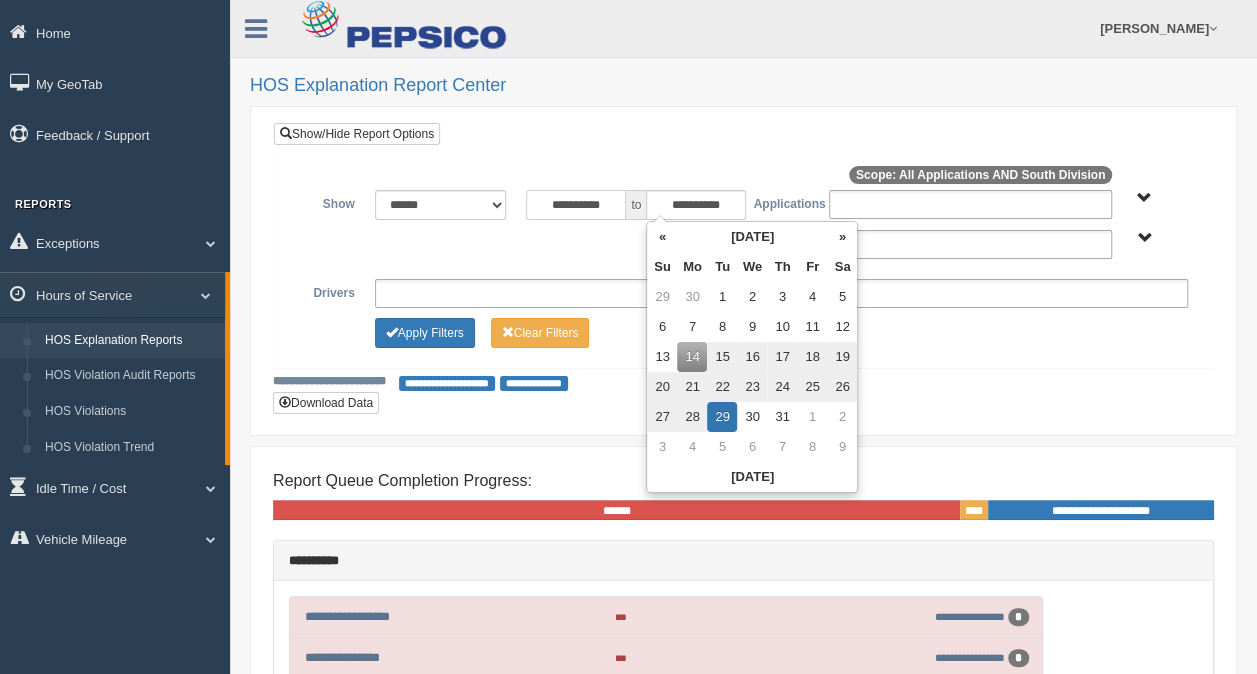 click on "**********" at bounding box center (576, 205) 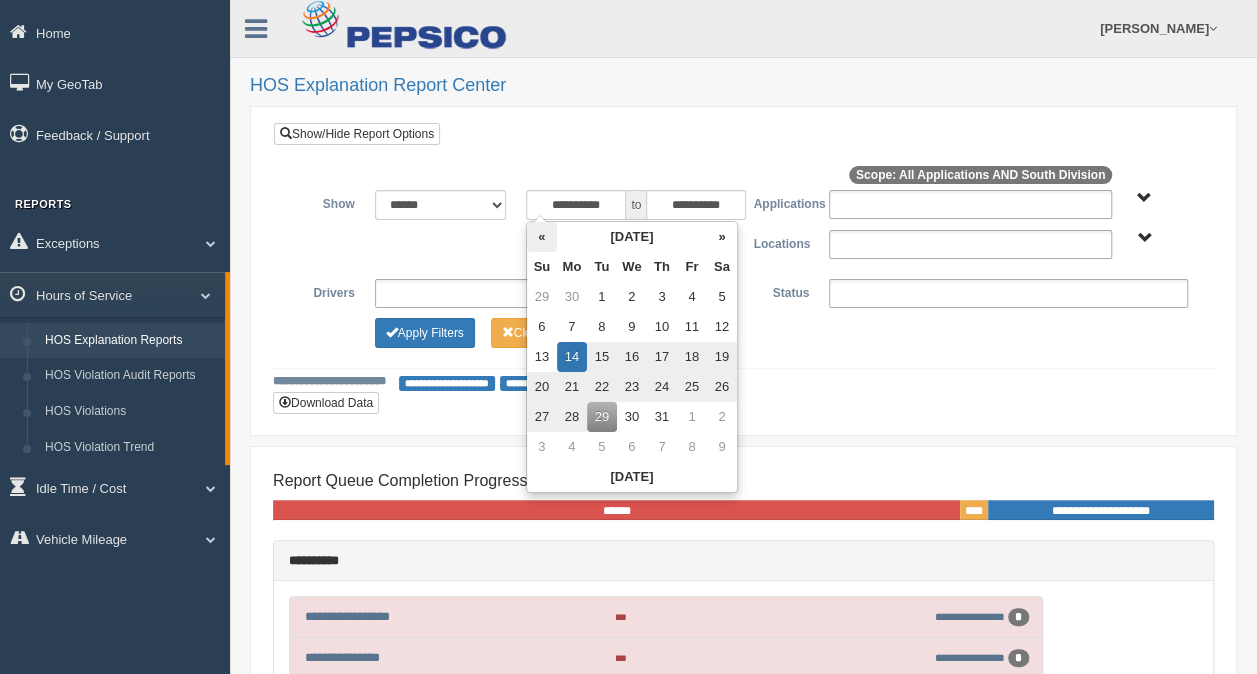 click on "«" at bounding box center (542, 237) 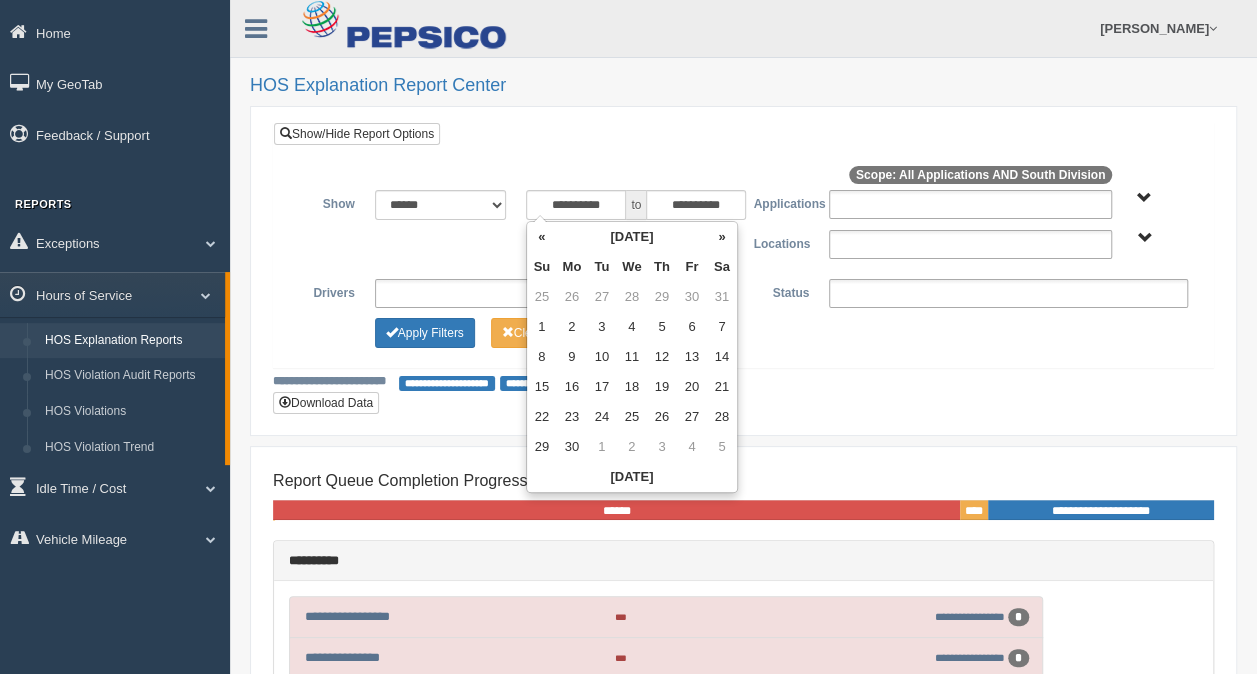 click on "«" at bounding box center [542, 237] 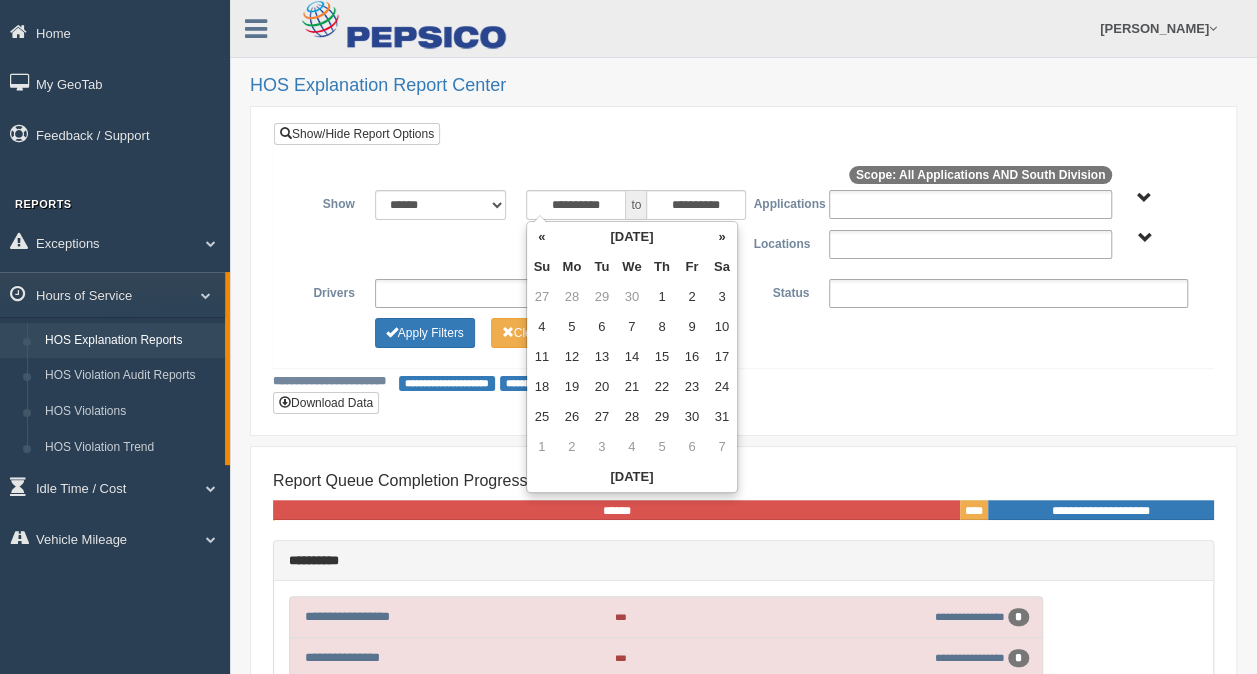 click on "«" at bounding box center (542, 237) 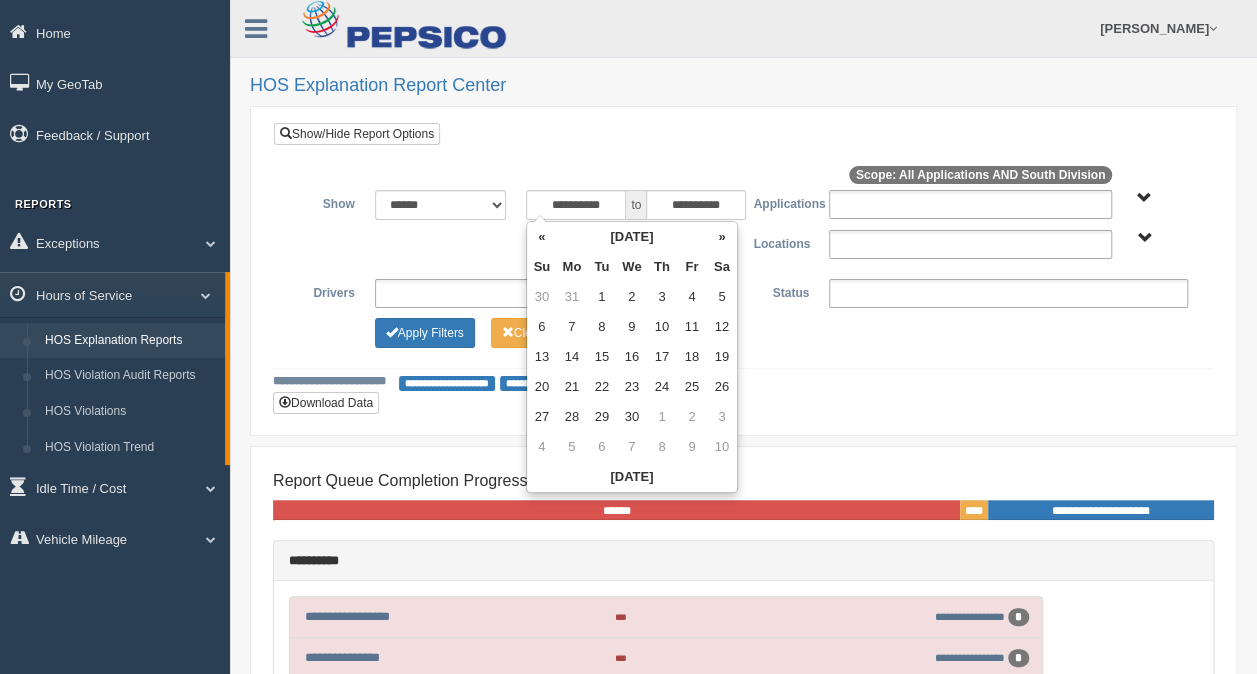 click on "«" at bounding box center [542, 237] 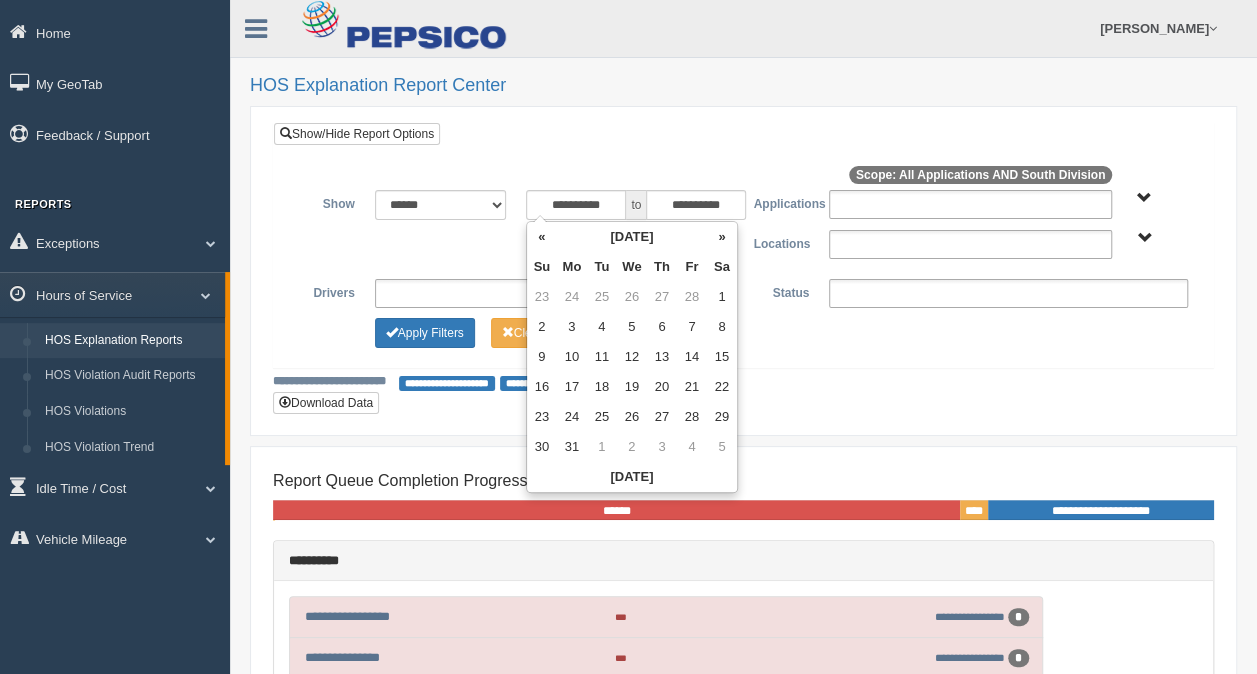 click on "«" at bounding box center (542, 237) 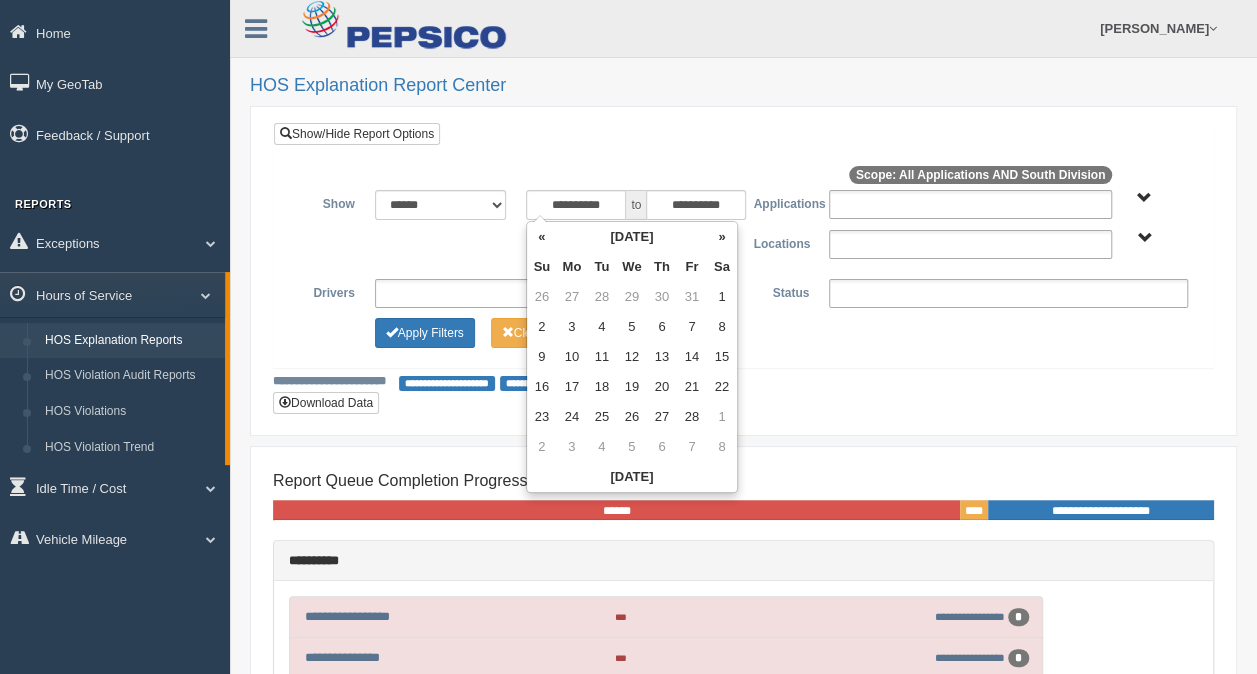 click on "«" at bounding box center (542, 237) 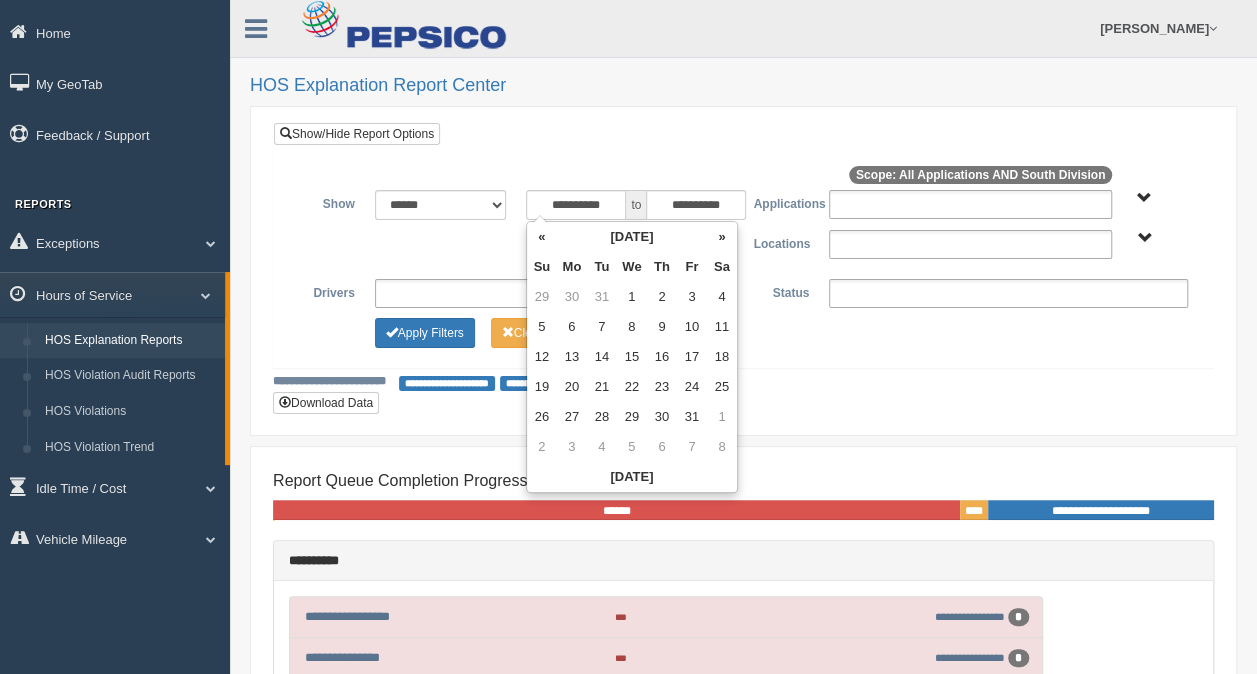 click on "«" at bounding box center (542, 237) 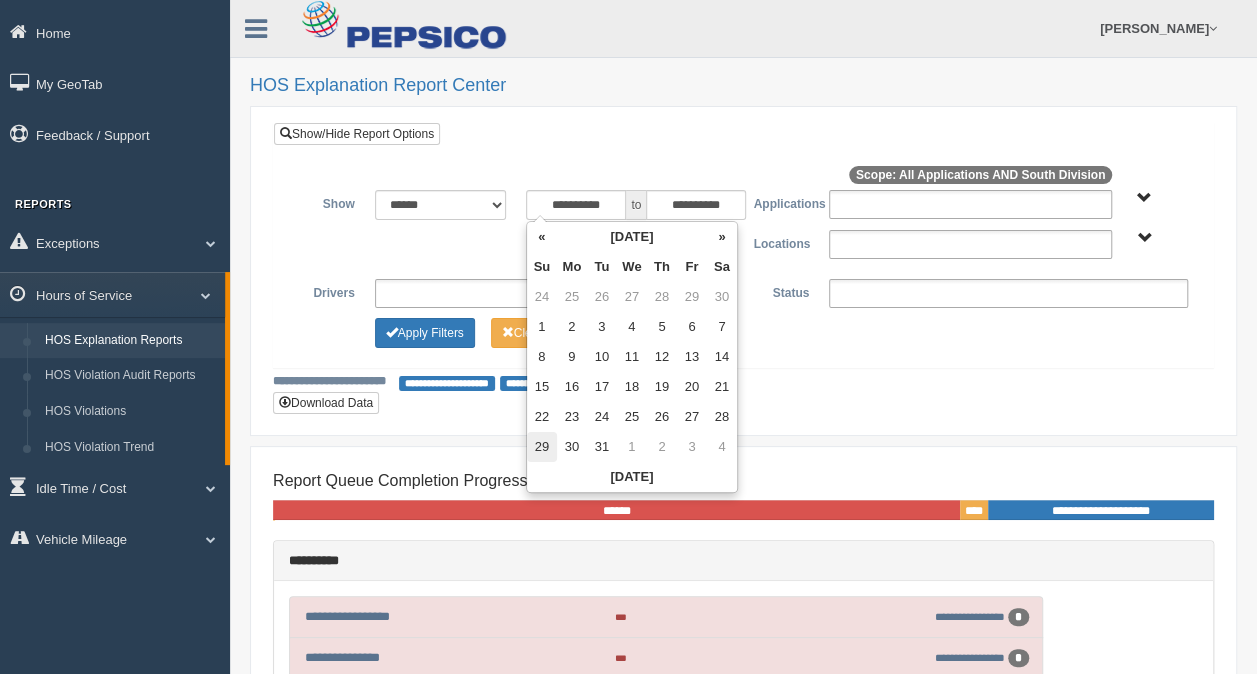 click on "29" at bounding box center (542, 447) 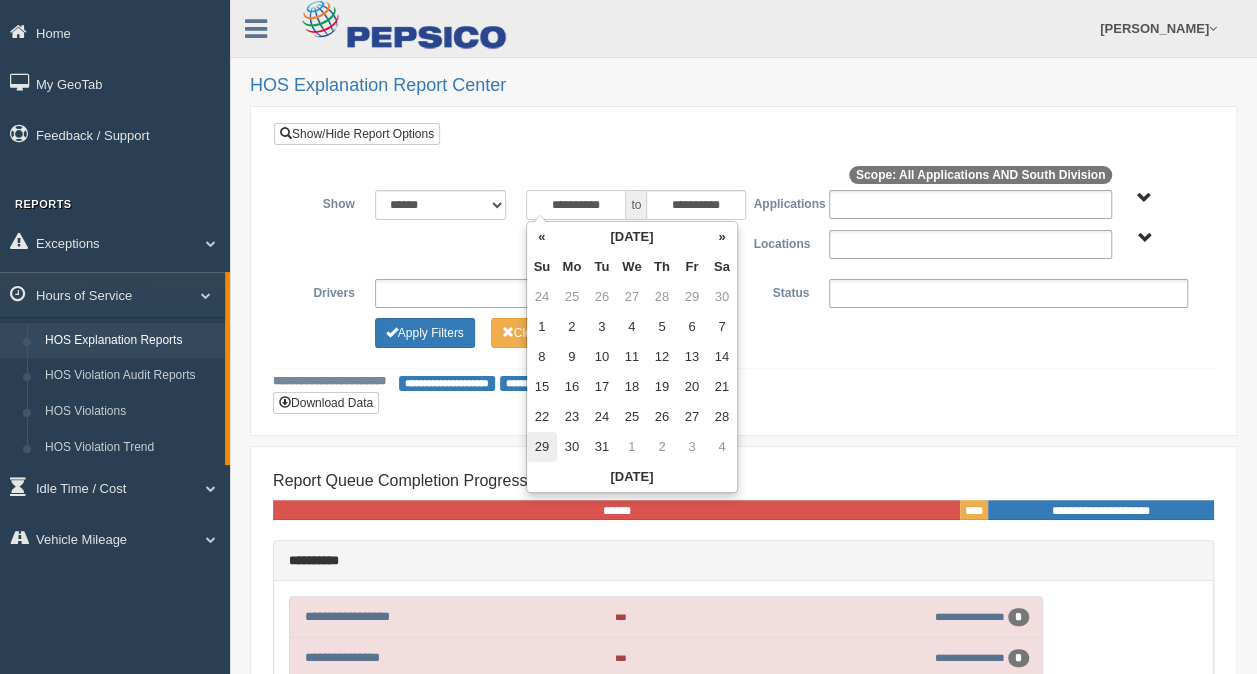 type on "**********" 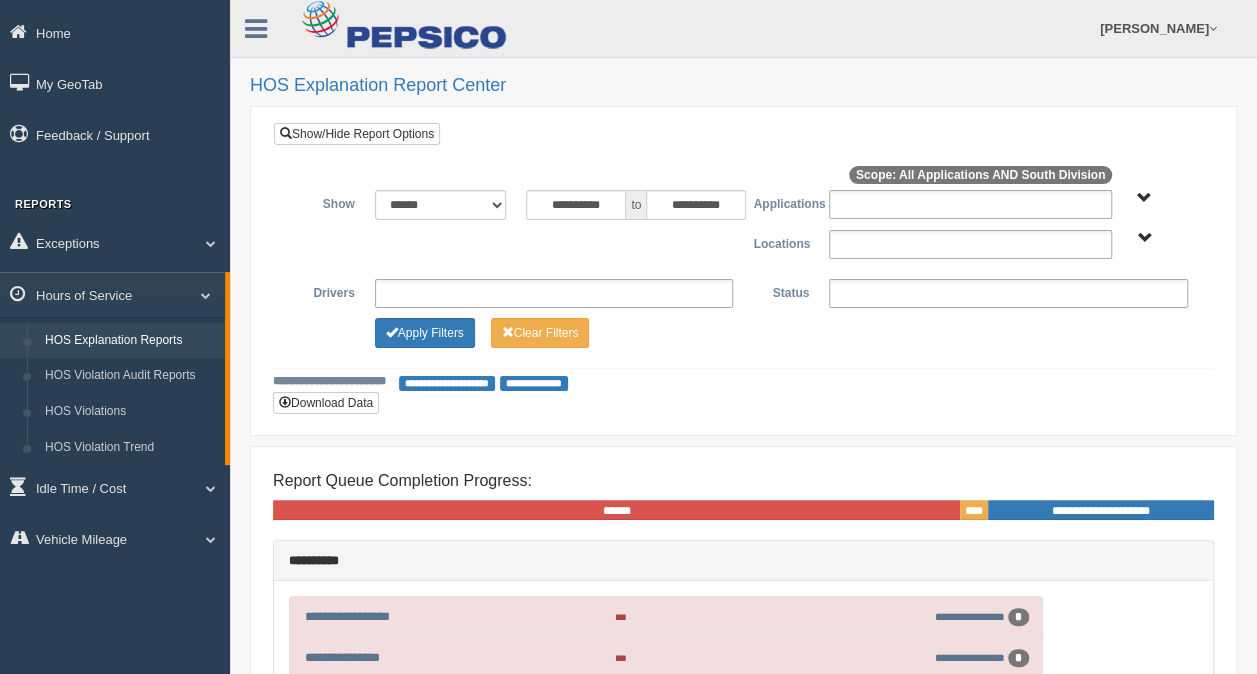click on "South Division" at bounding box center [1144, 238] 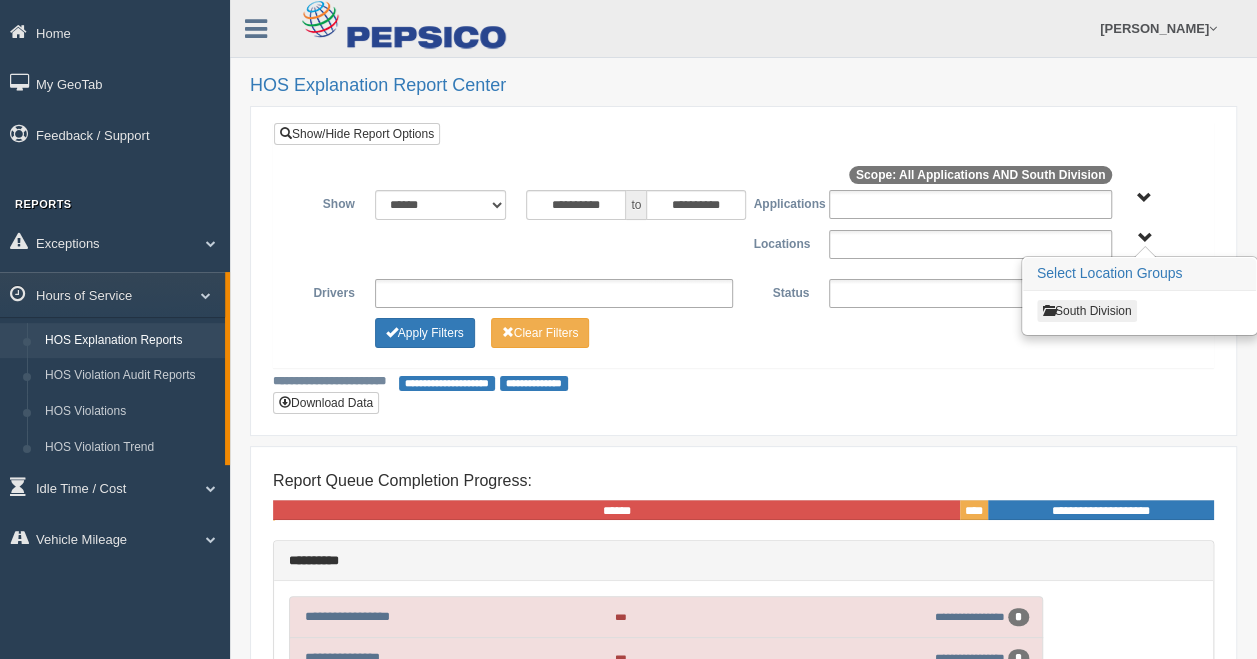 click on "South Division" at bounding box center [1087, 311] 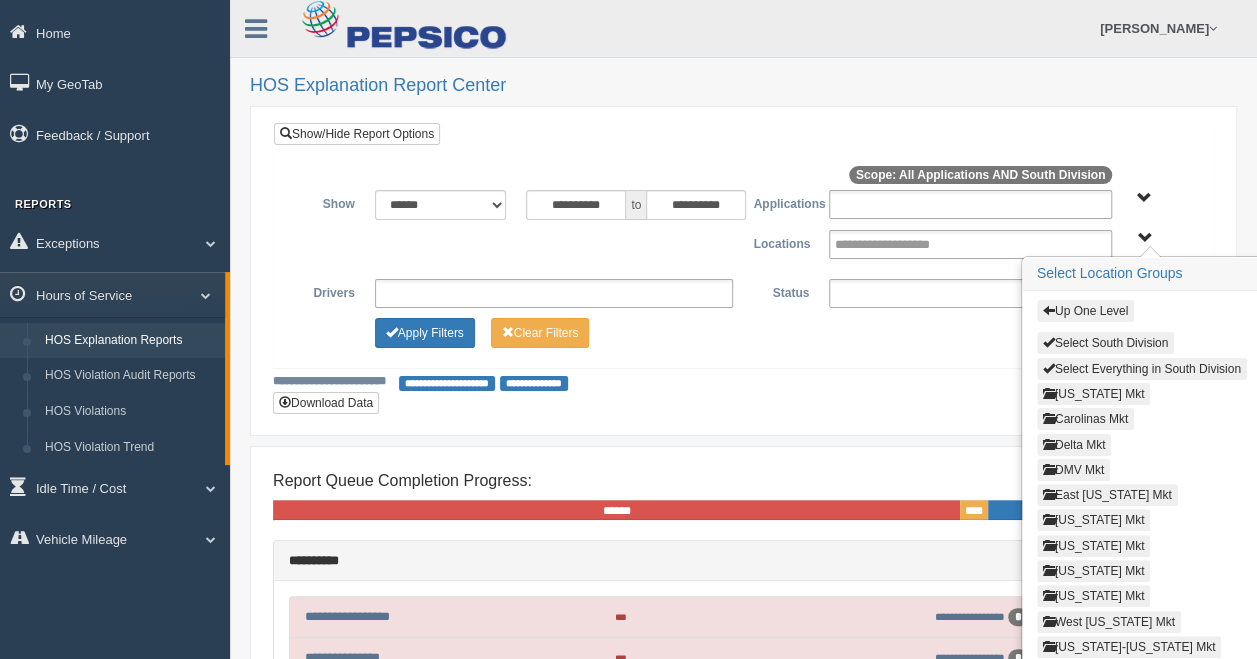 click on "Delta Mkt" at bounding box center [1074, 445] 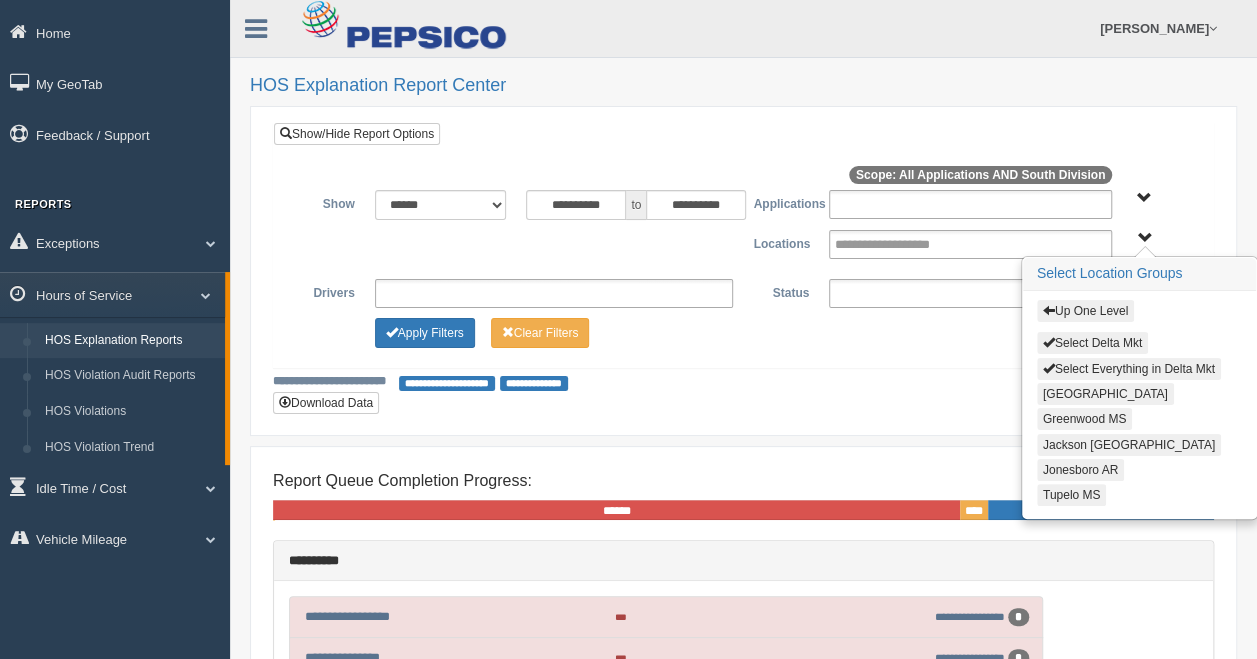 click on "Select Delta Mkt" at bounding box center [1092, 343] 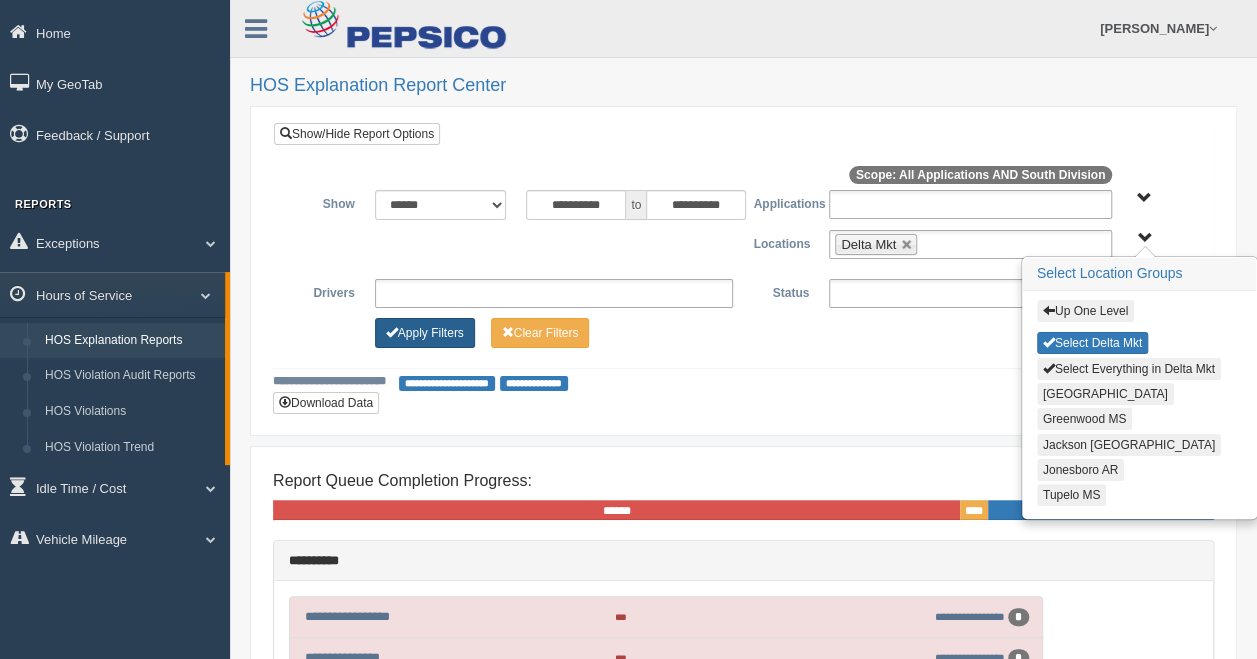 click on "Apply Filters" at bounding box center (425, 333) 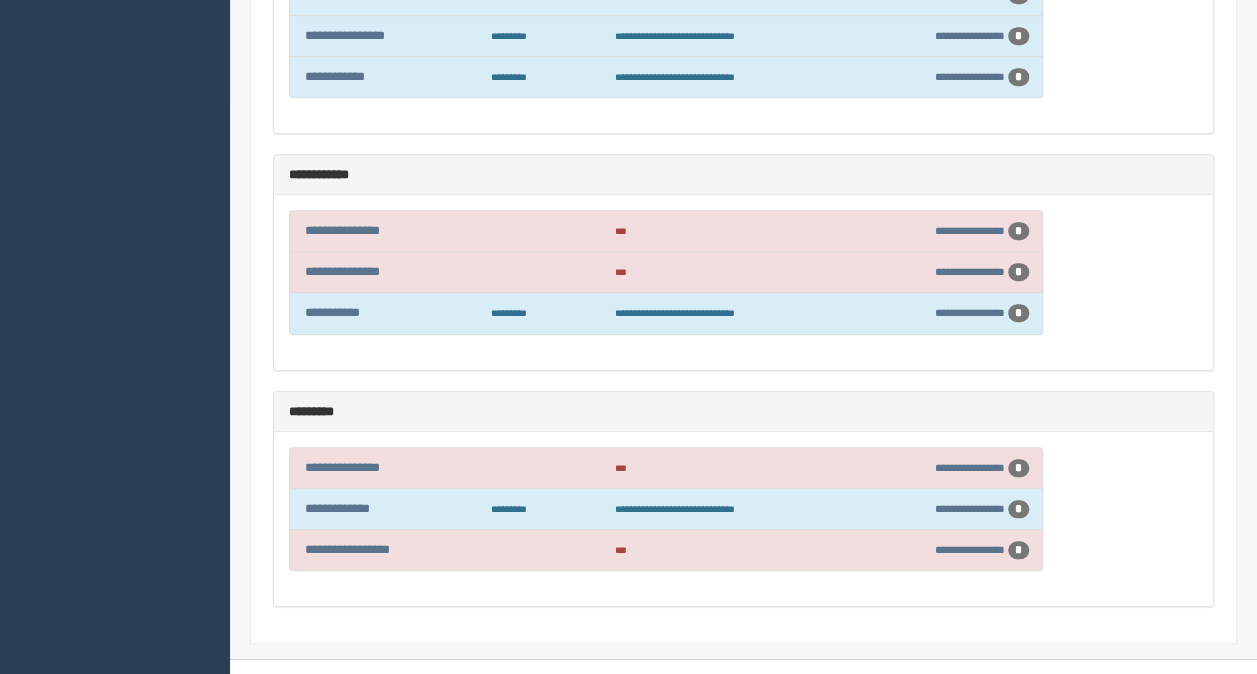 scroll, scrollTop: 600, scrollLeft: 0, axis: vertical 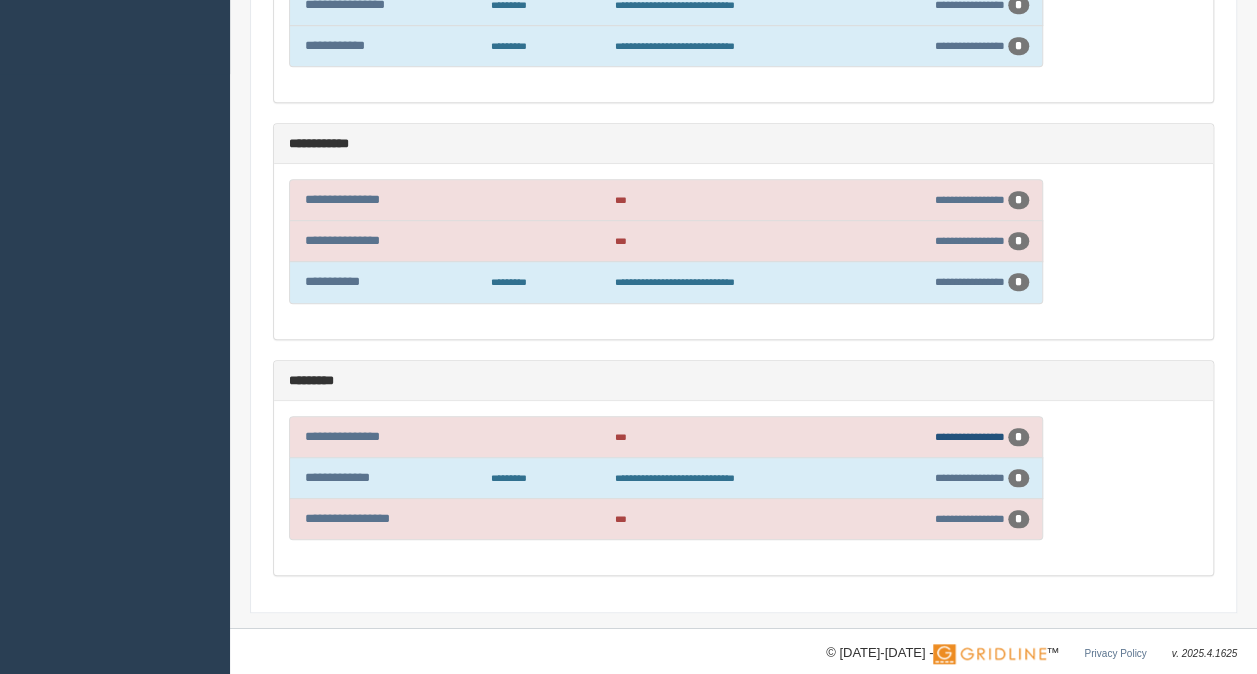 click on "**********" at bounding box center [970, 436] 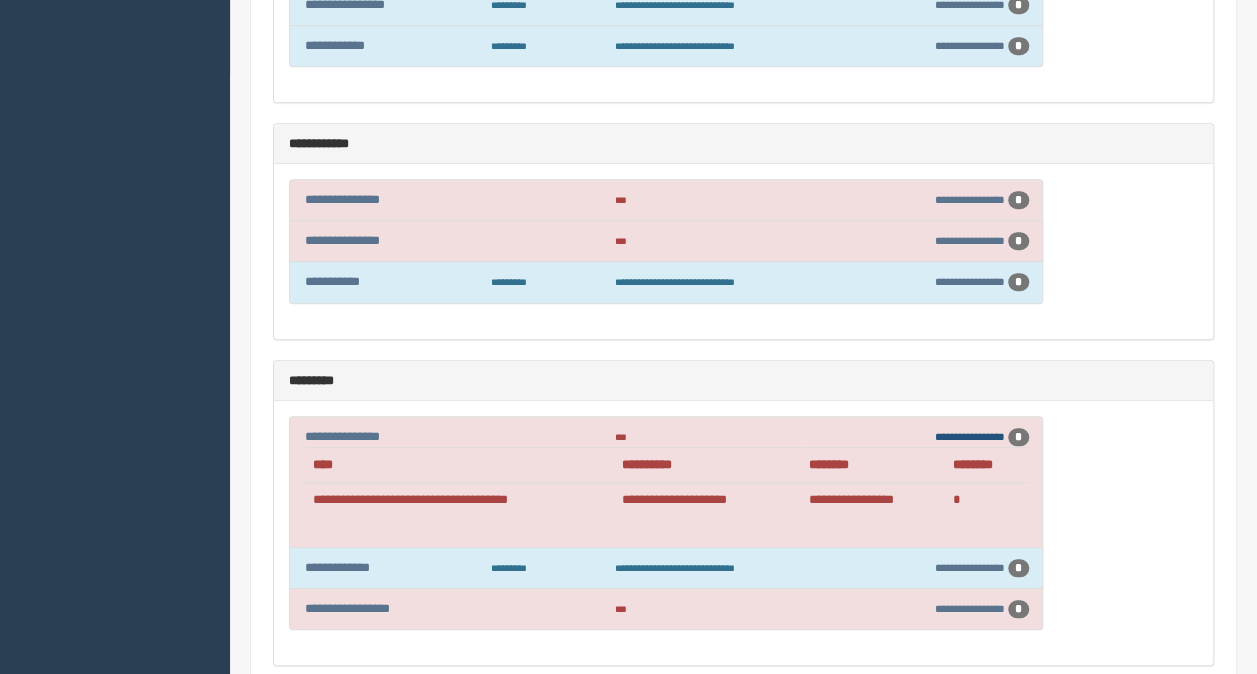 click on "**********" at bounding box center (970, 436) 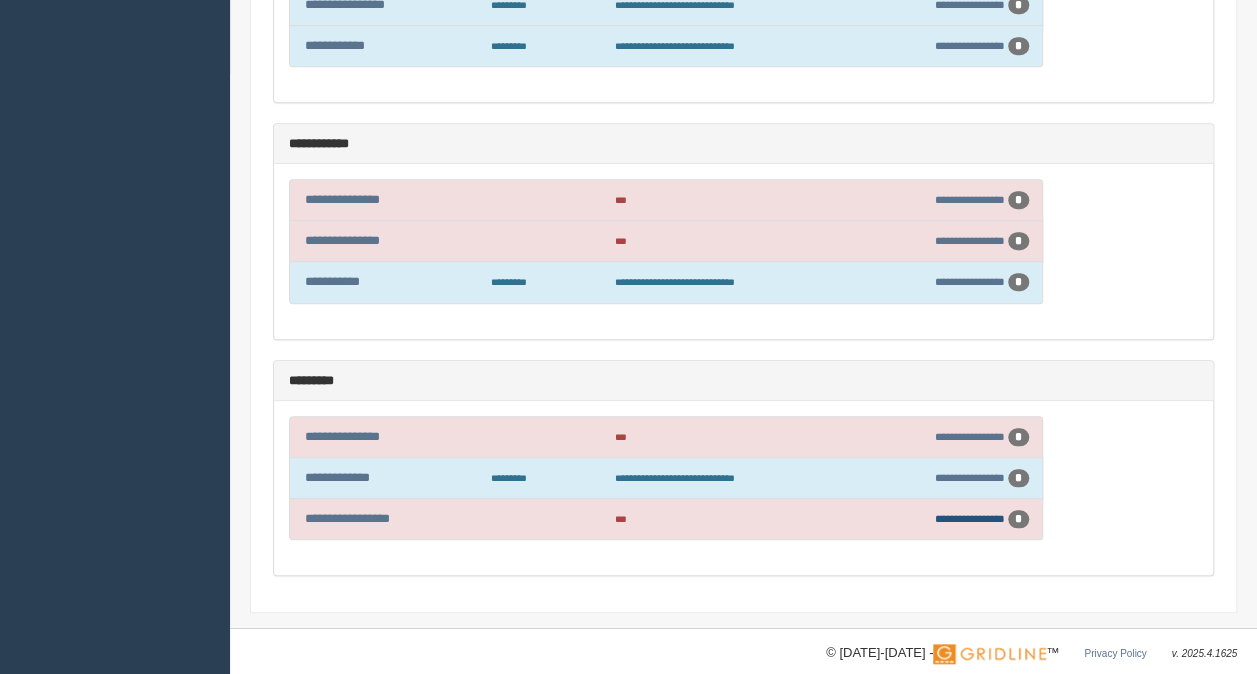 click on "**********" at bounding box center [970, 518] 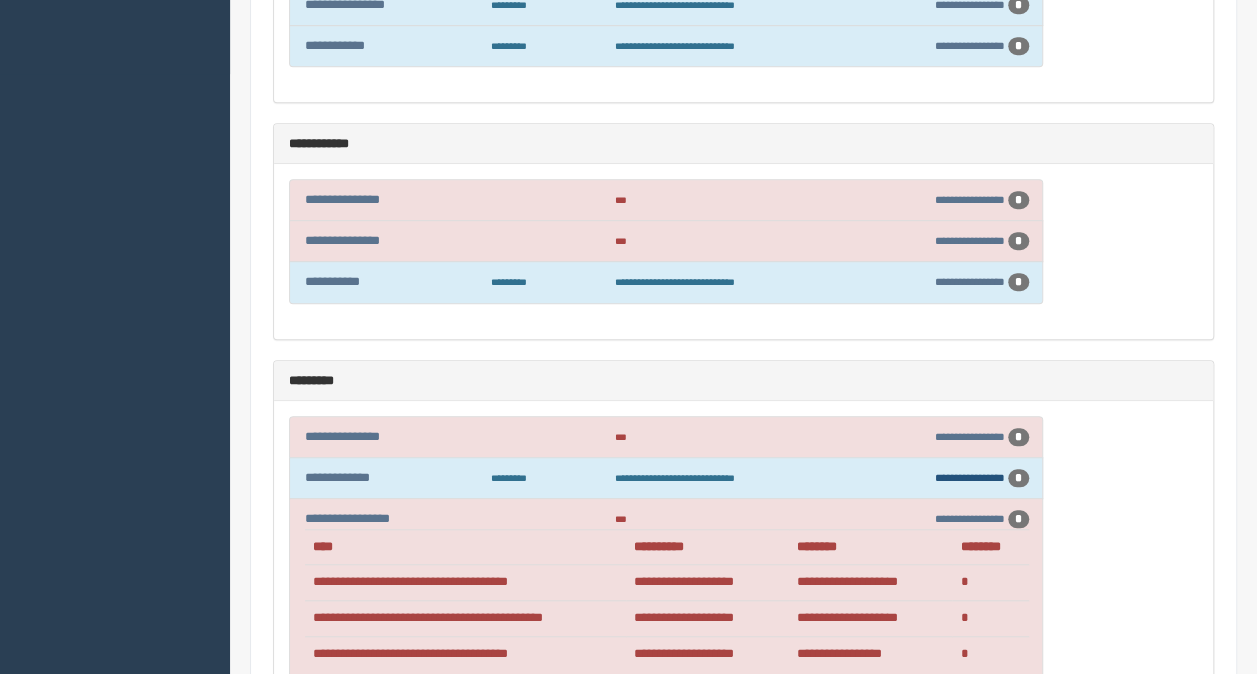 click on "**********" at bounding box center (970, 477) 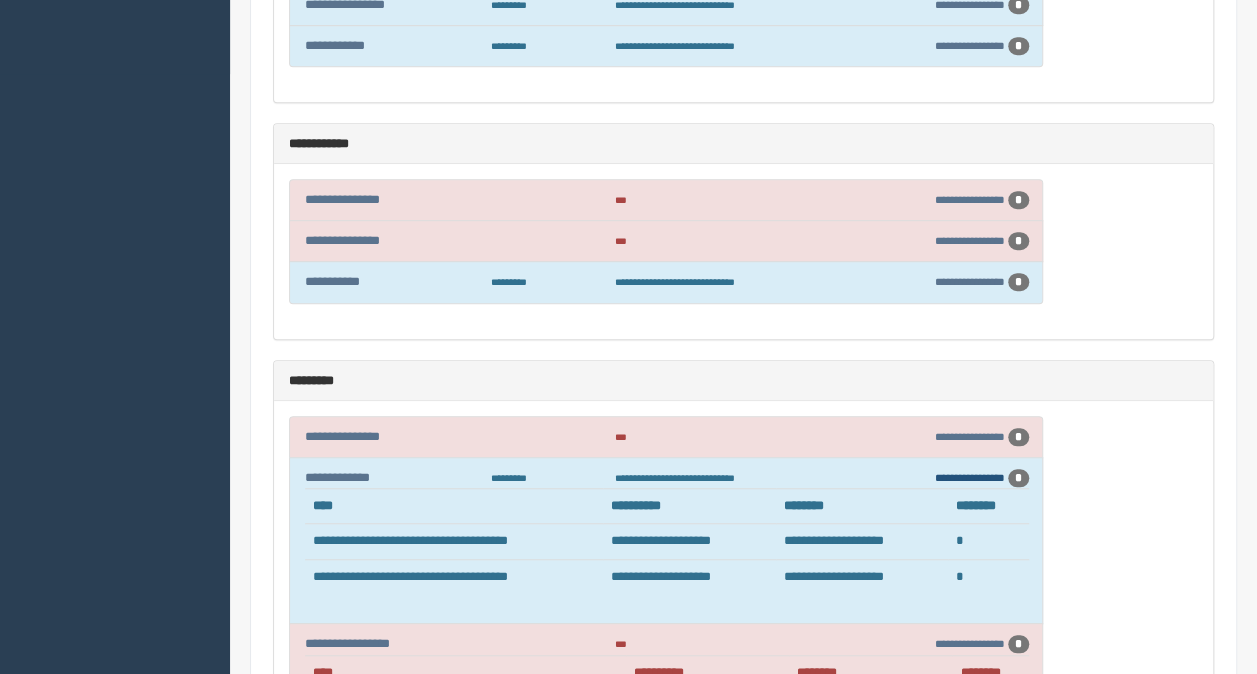 click on "**********" at bounding box center [970, 477] 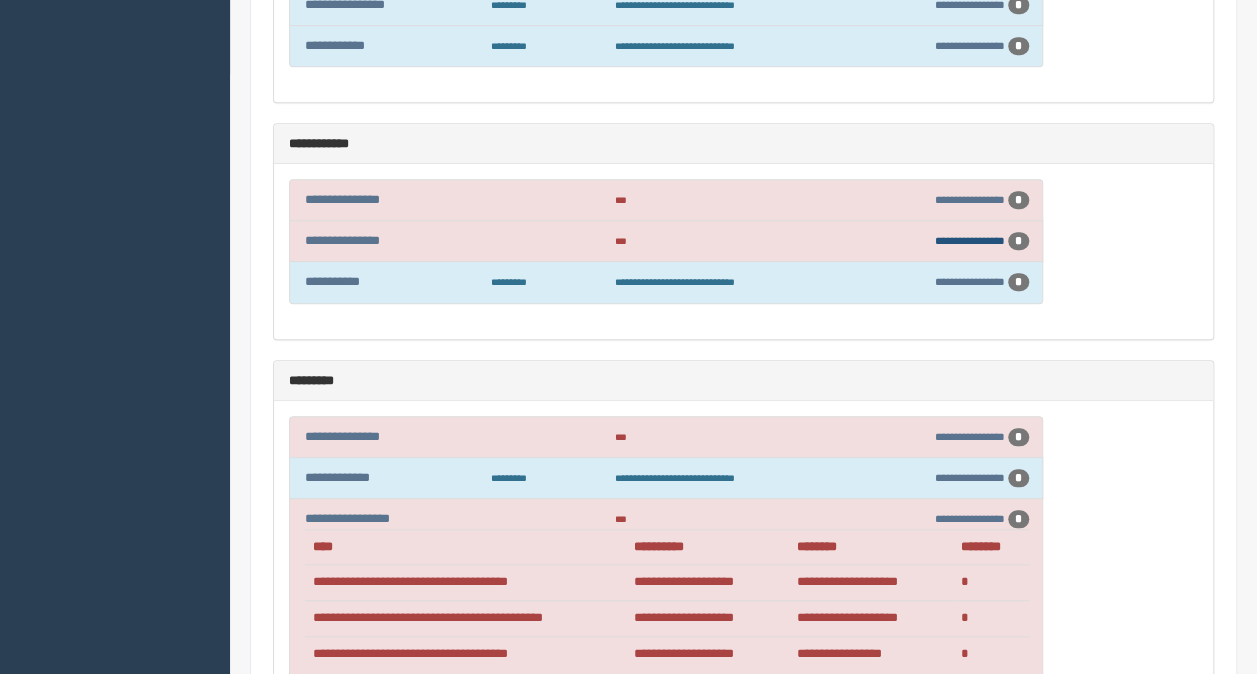 click on "**********" at bounding box center [970, 240] 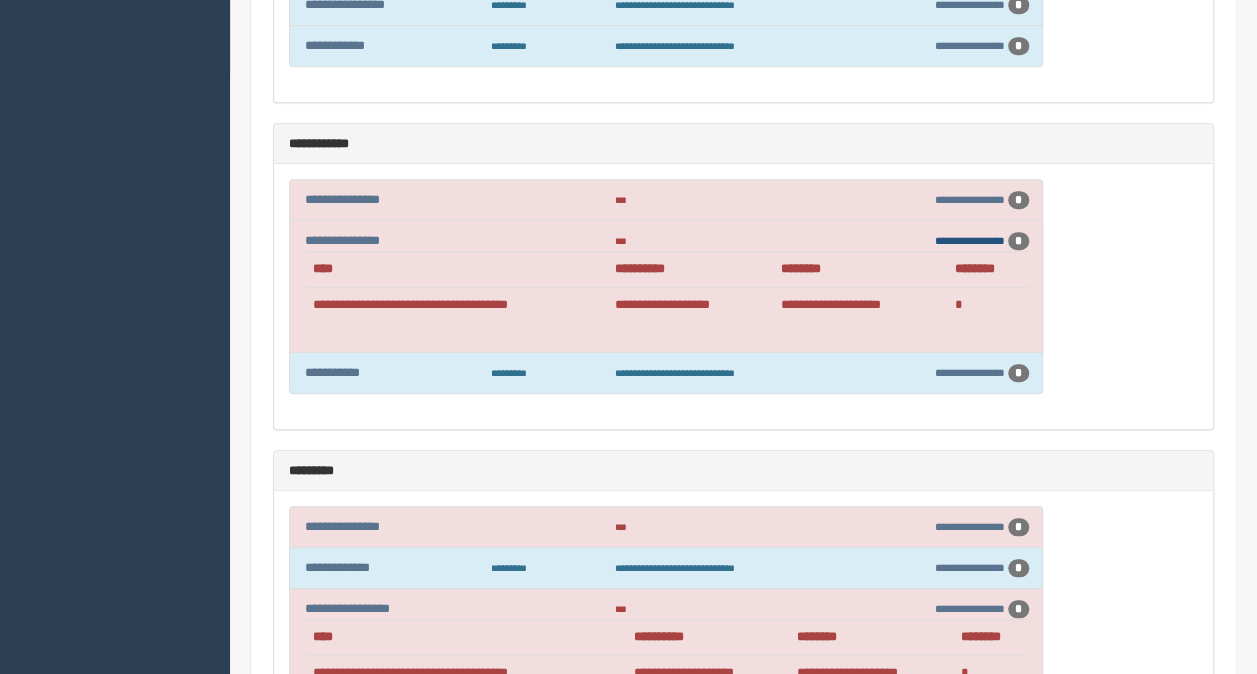 click on "**********" at bounding box center (970, 240) 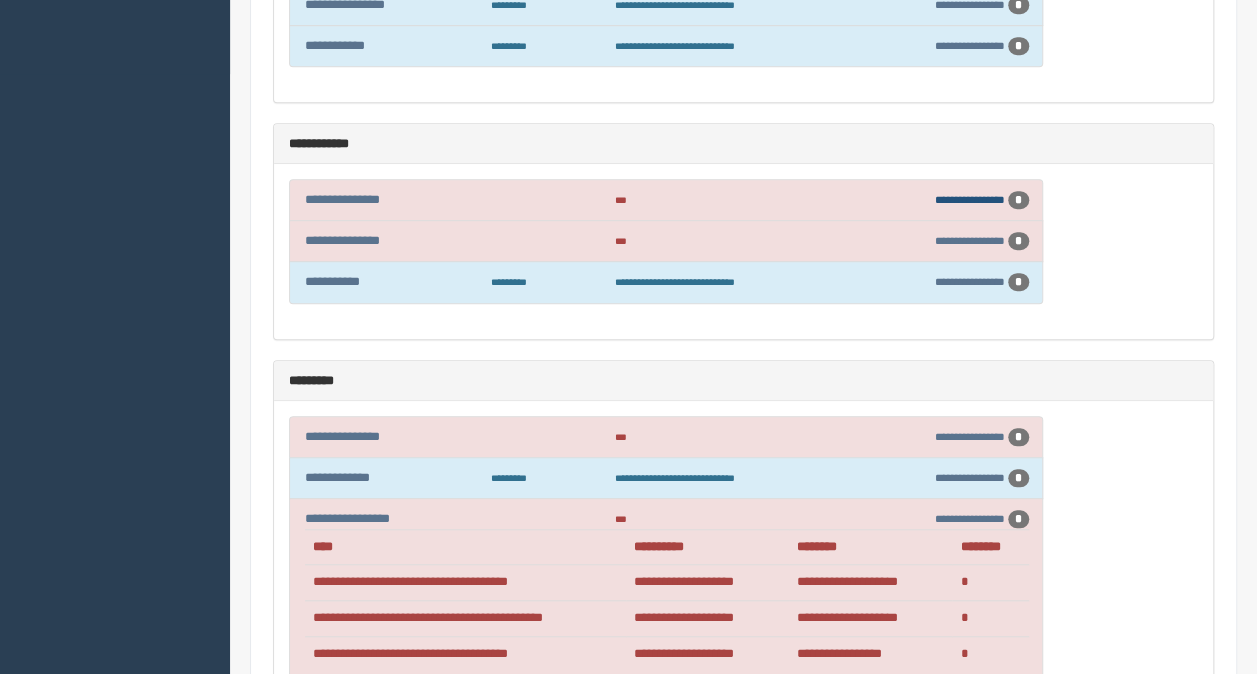 click on "**********" at bounding box center (970, 199) 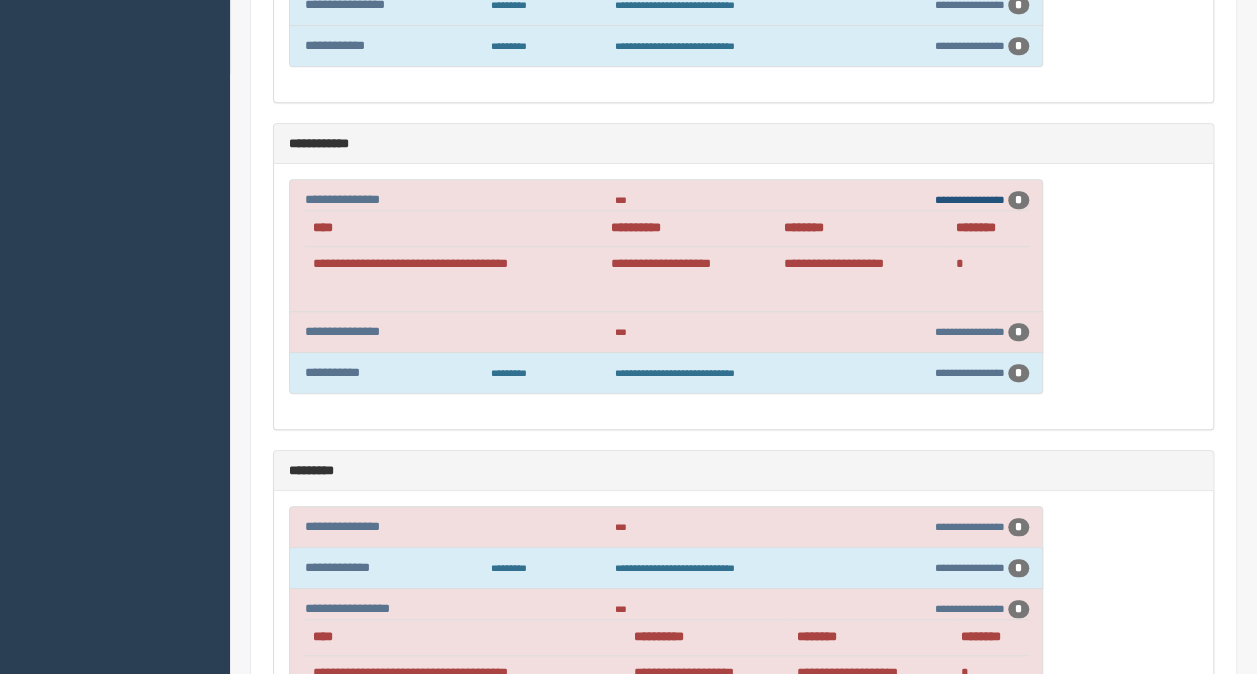 drag, startPoint x: 973, startPoint y: 190, endPoint x: 952, endPoint y: 194, distance: 21.377558 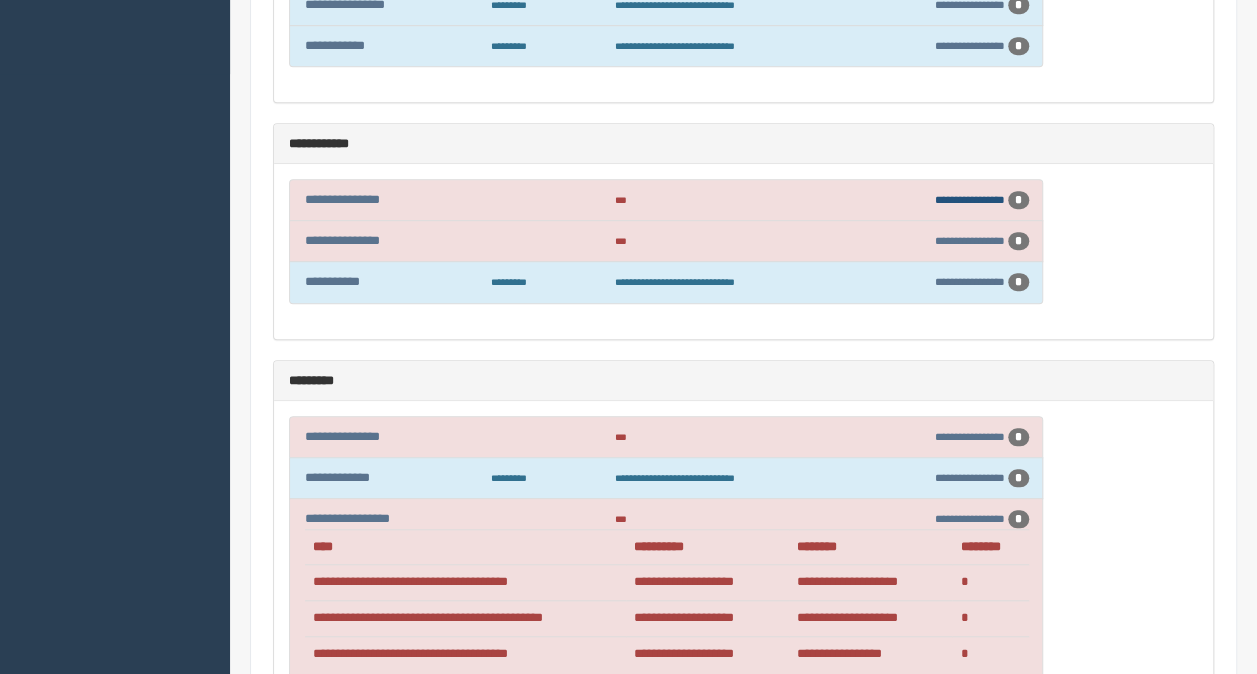 click on "**********" at bounding box center [970, 199] 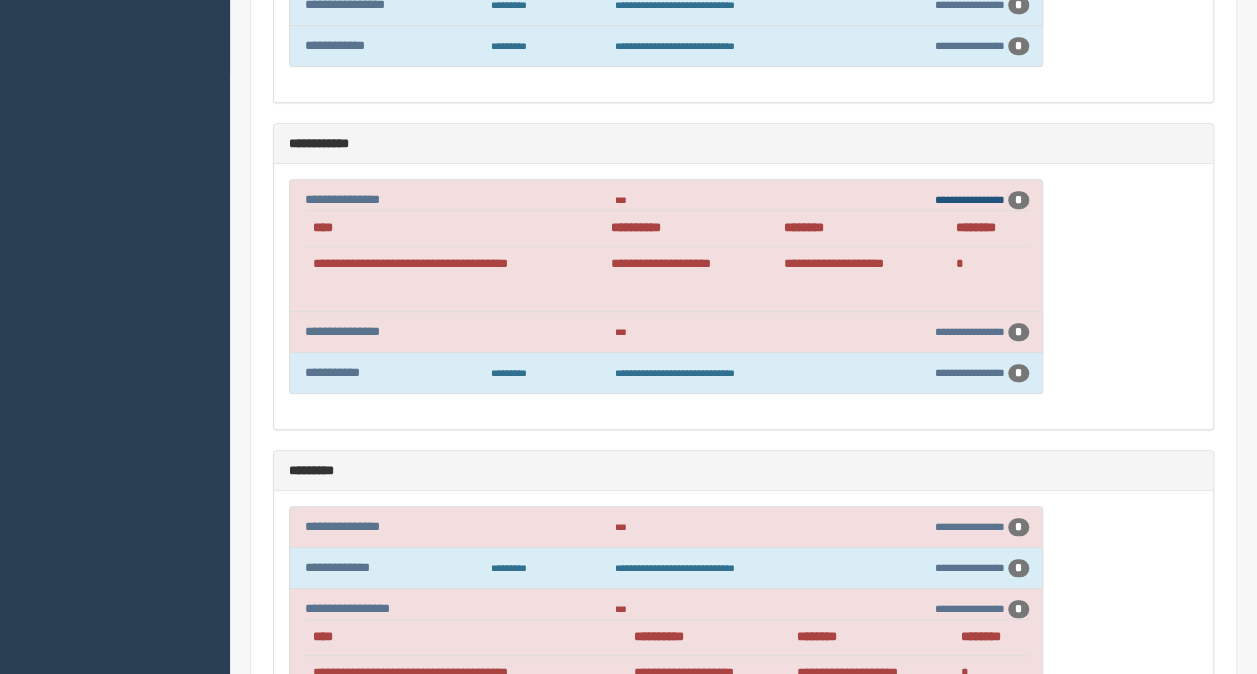 click on "**********" at bounding box center [970, 199] 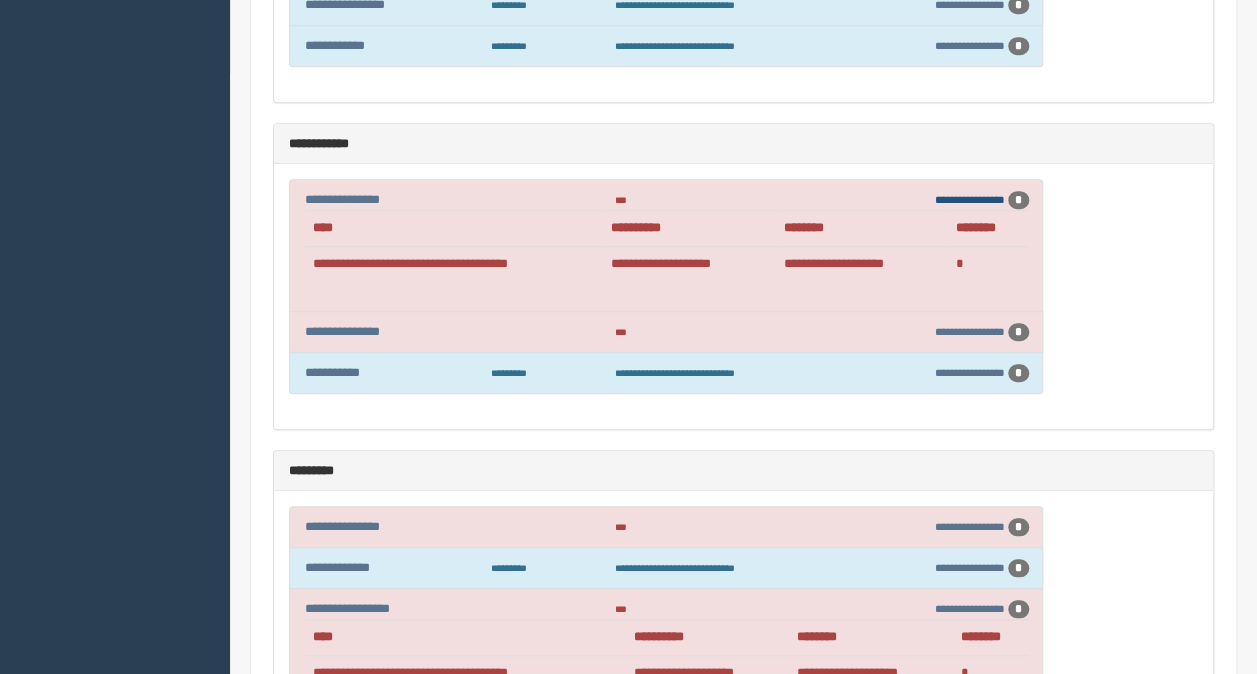 click on "**********" at bounding box center [970, 199] 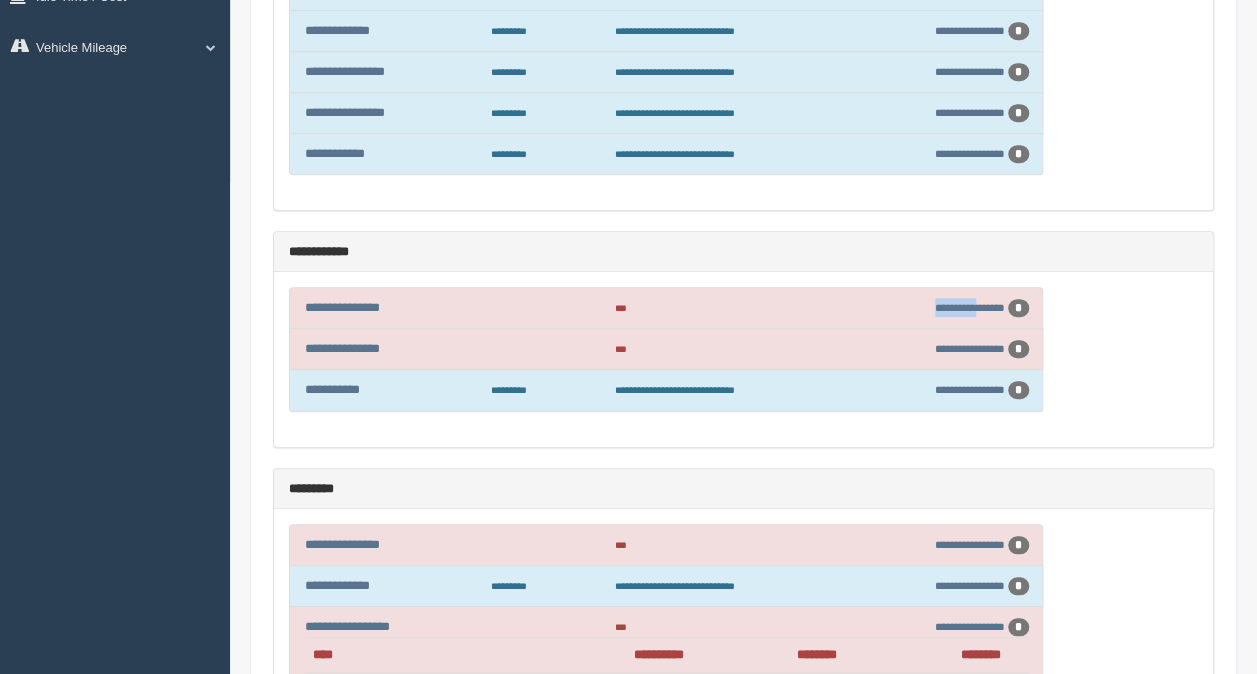 scroll, scrollTop: 500, scrollLeft: 0, axis: vertical 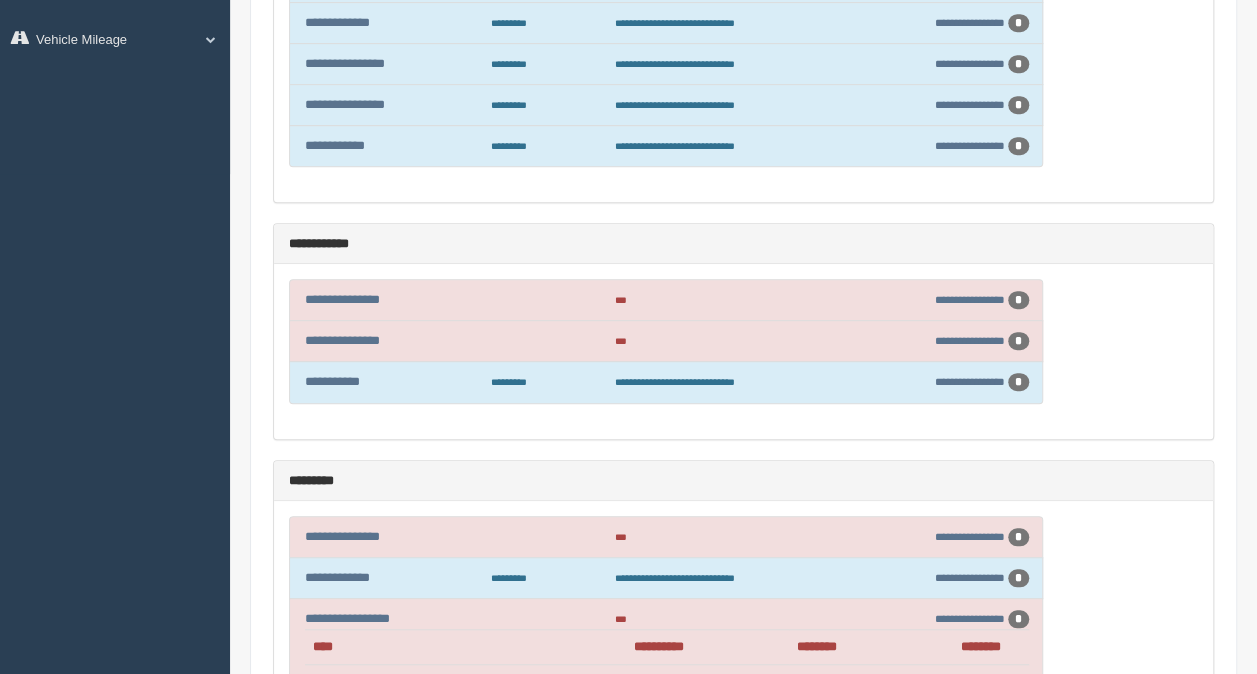 click on "**********" at bounding box center [743, 351] 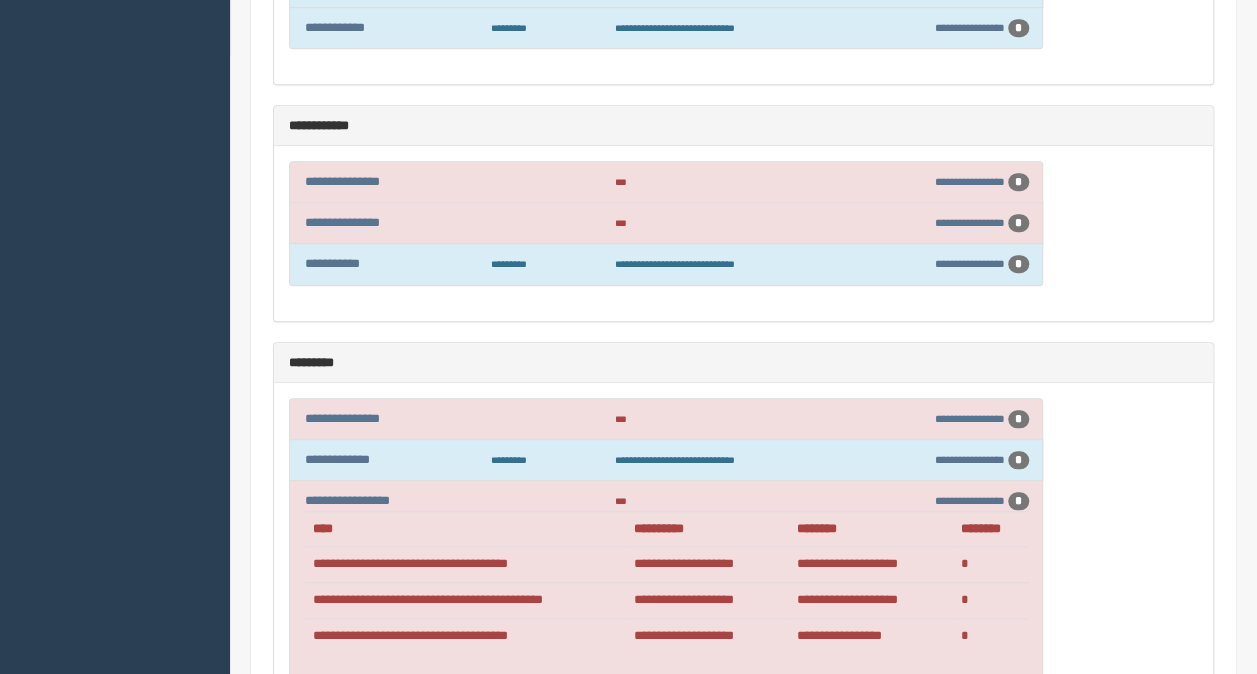 scroll, scrollTop: 700, scrollLeft: 0, axis: vertical 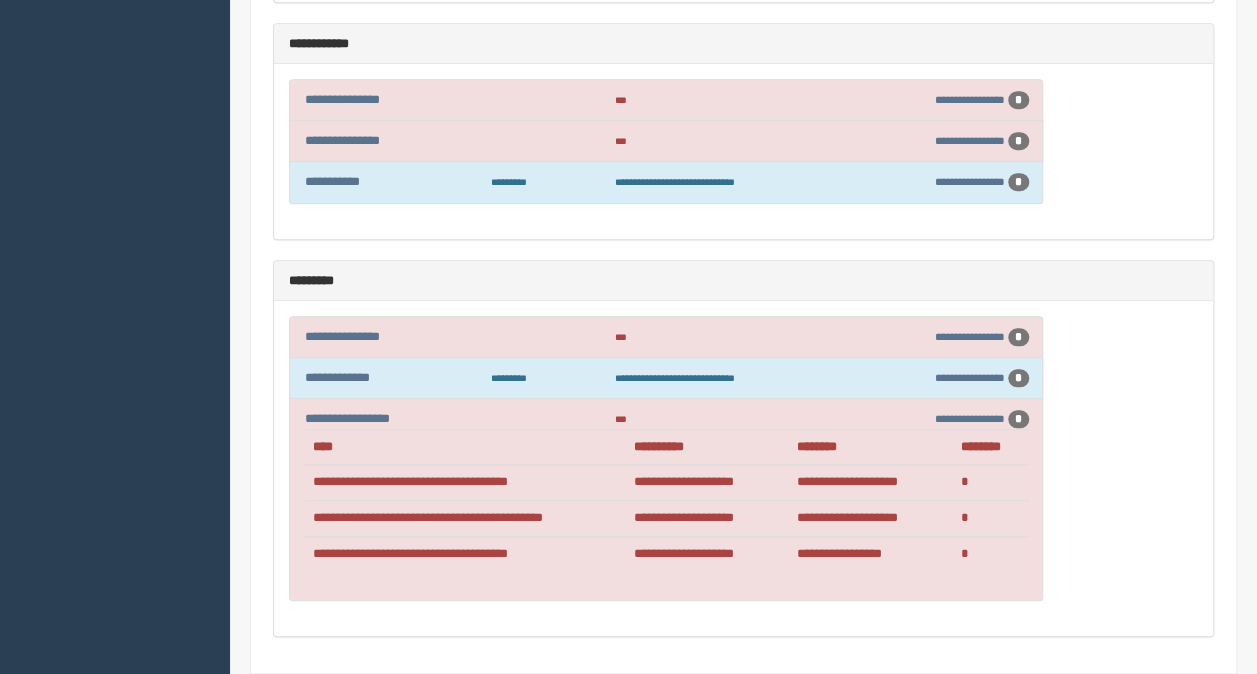 click on "**********" at bounding box center (743, 468) 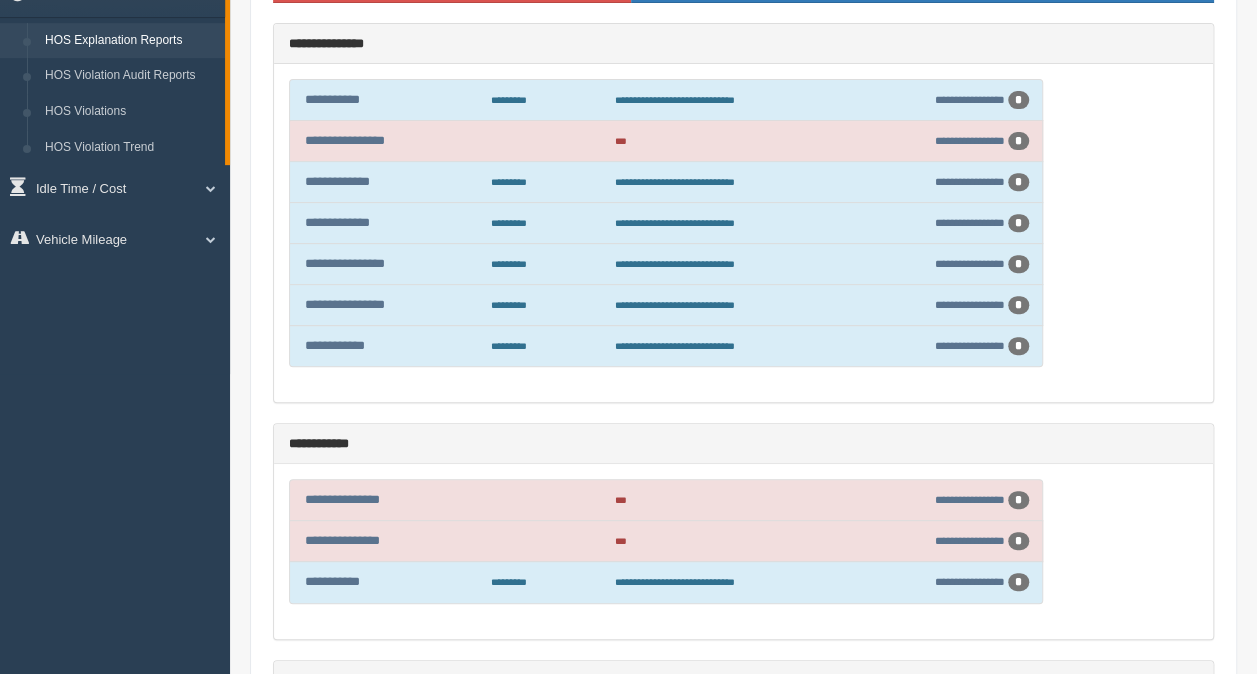 scroll, scrollTop: 200, scrollLeft: 0, axis: vertical 